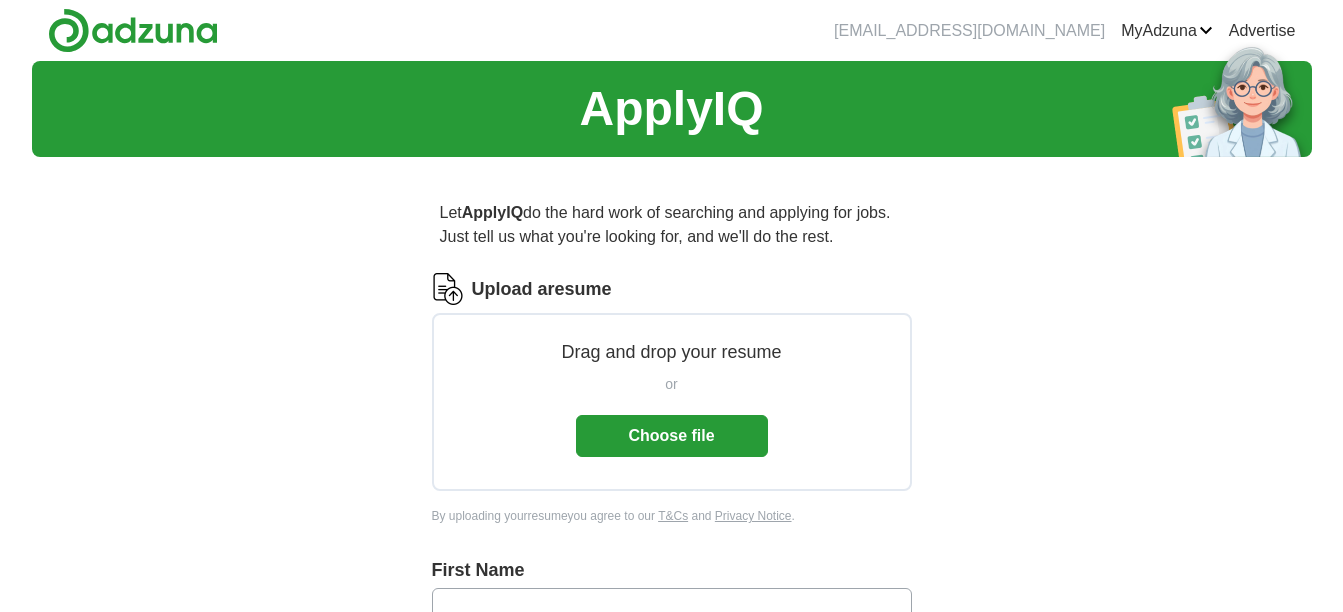 scroll, scrollTop: 0, scrollLeft: 0, axis: both 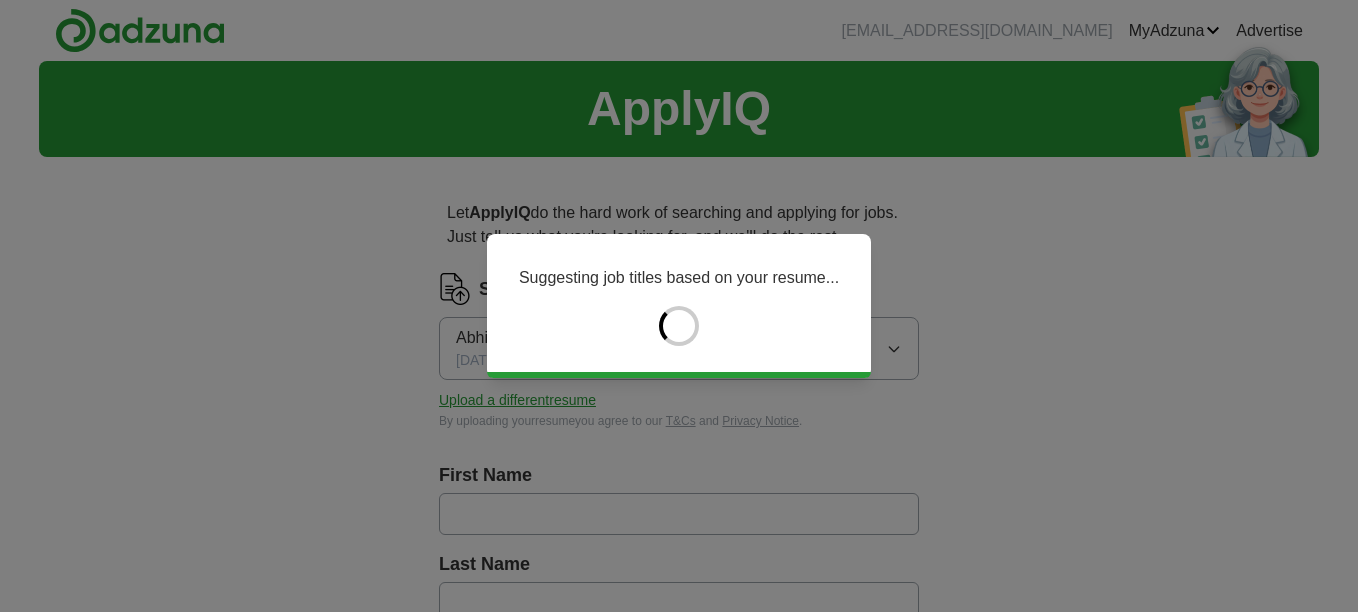 type on "*******" 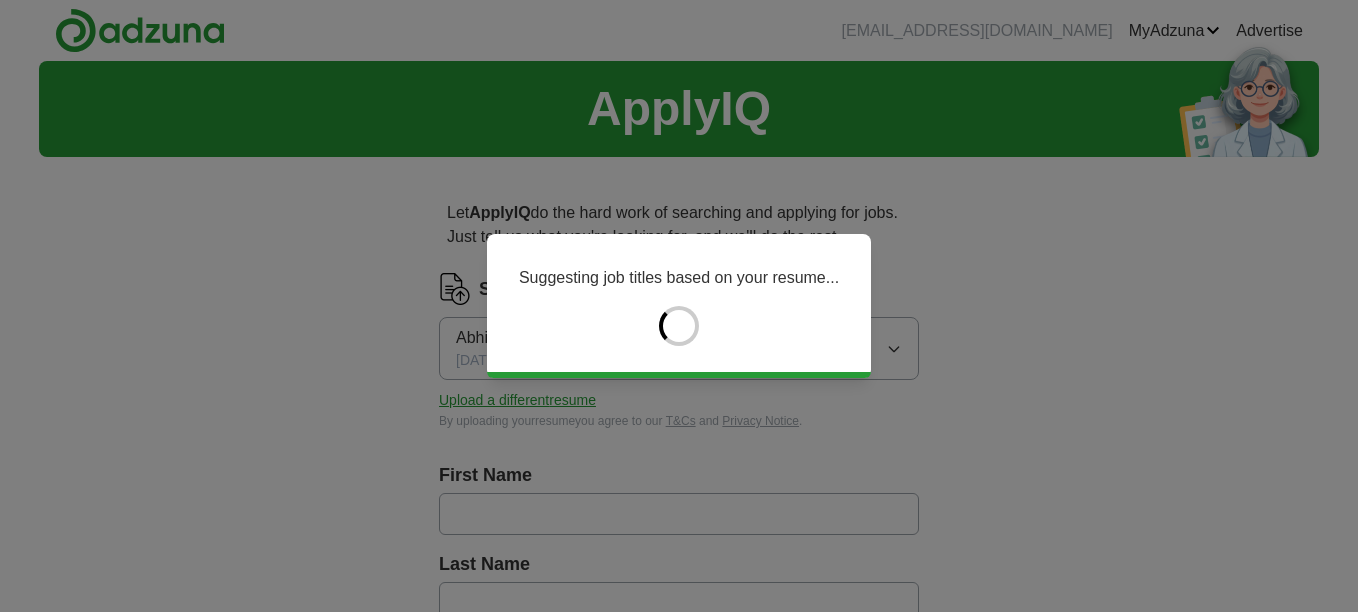 type on "**********" 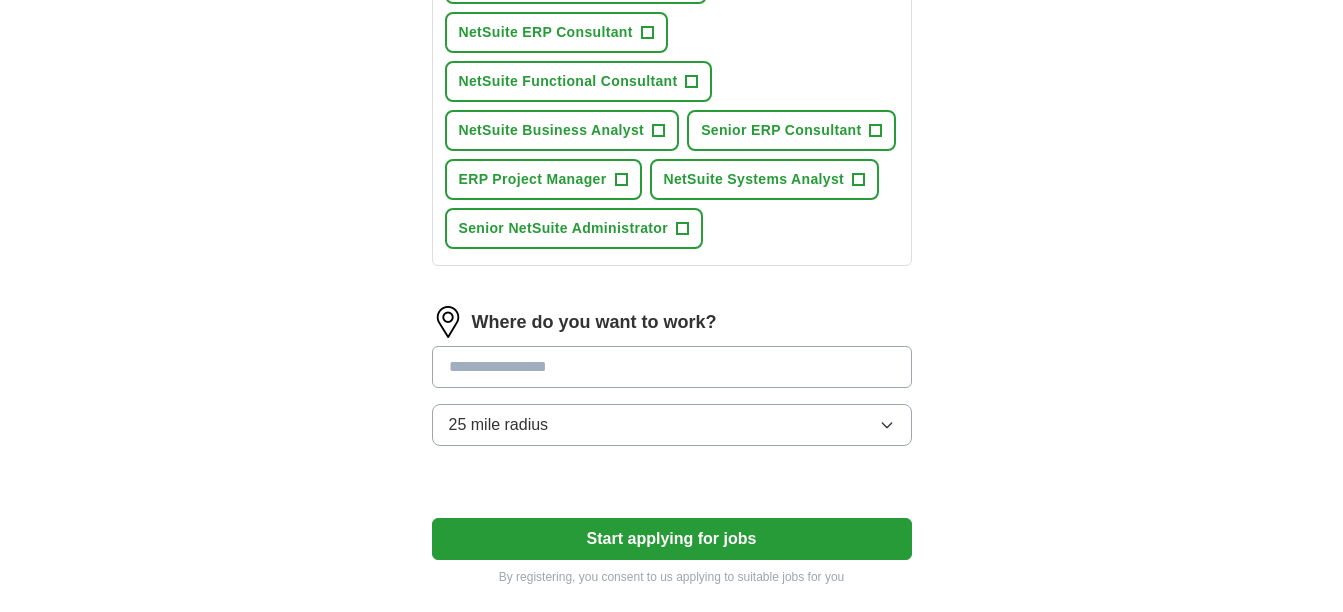 scroll, scrollTop: 966, scrollLeft: 0, axis: vertical 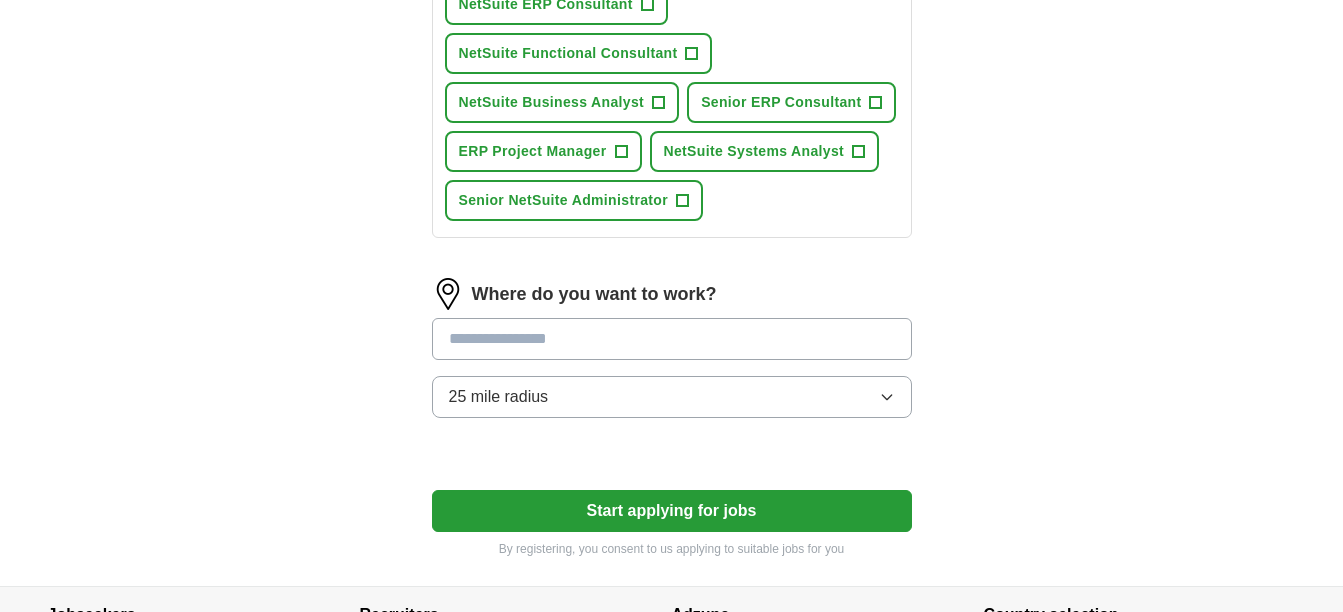click at bounding box center (672, 339) 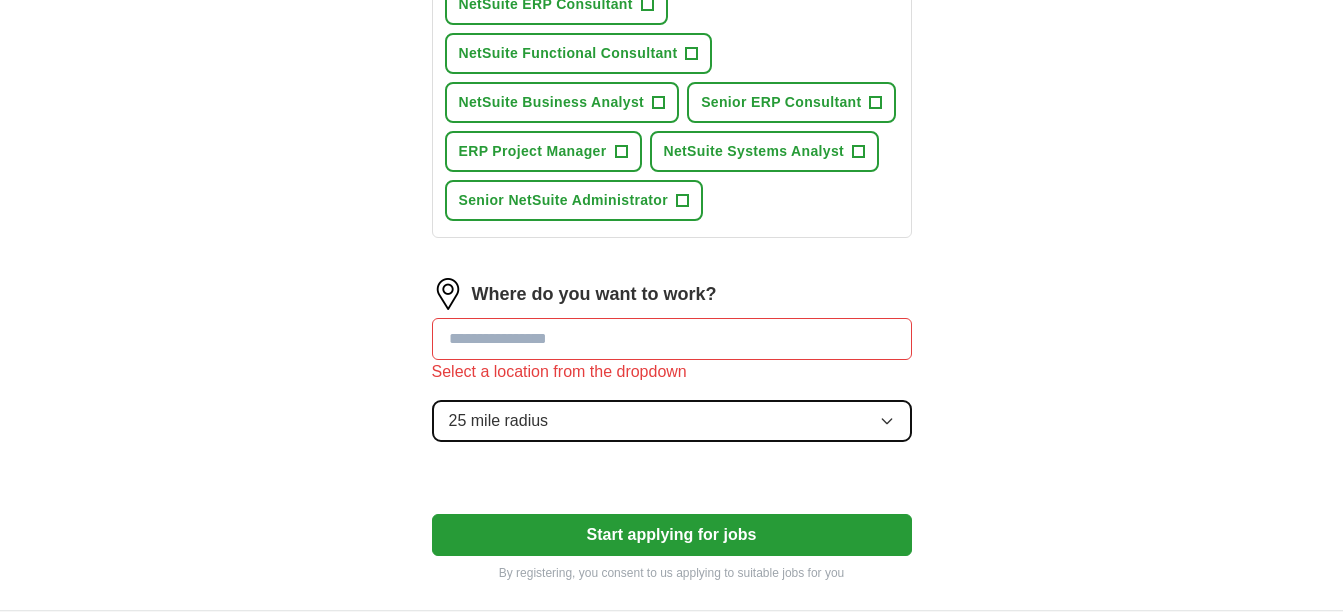 click on "25 mile radius" at bounding box center [672, 421] 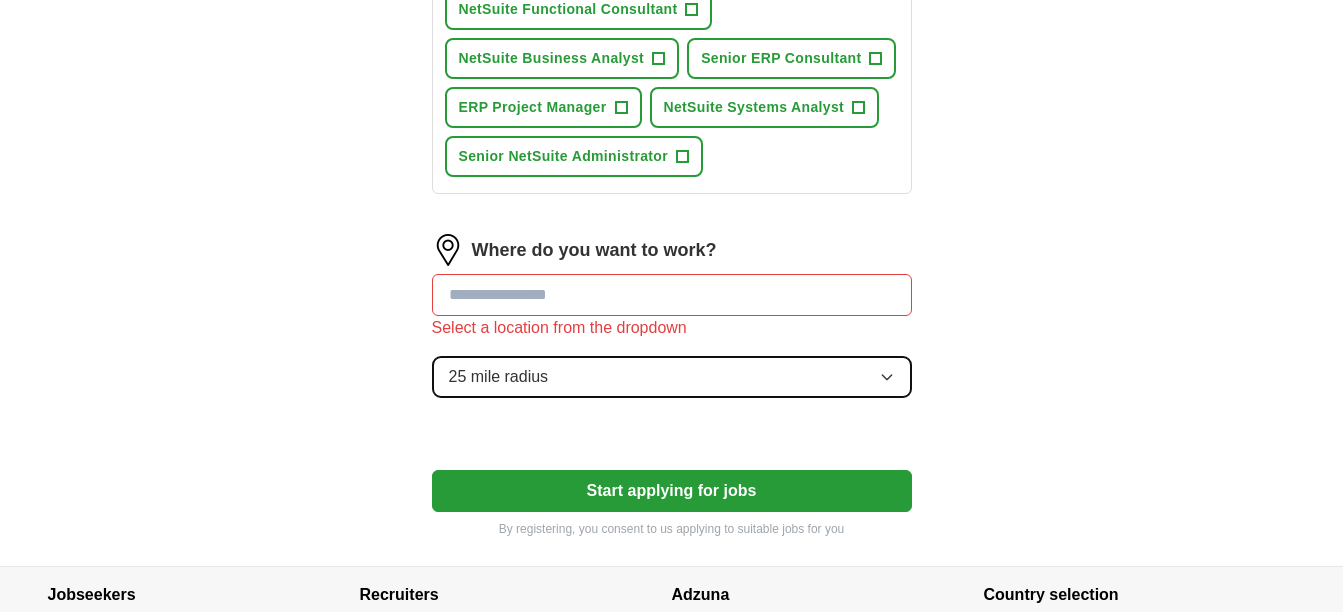 click on "25 mile radius" at bounding box center (672, 377) 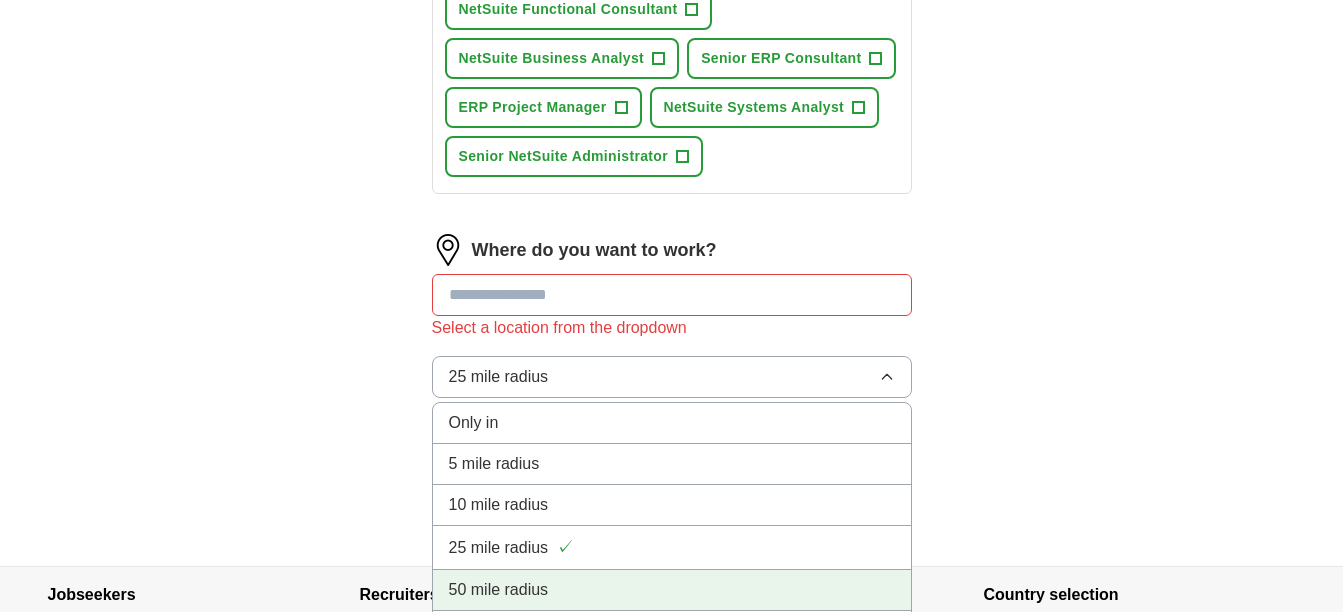 click on "50 mile radius" at bounding box center (499, 590) 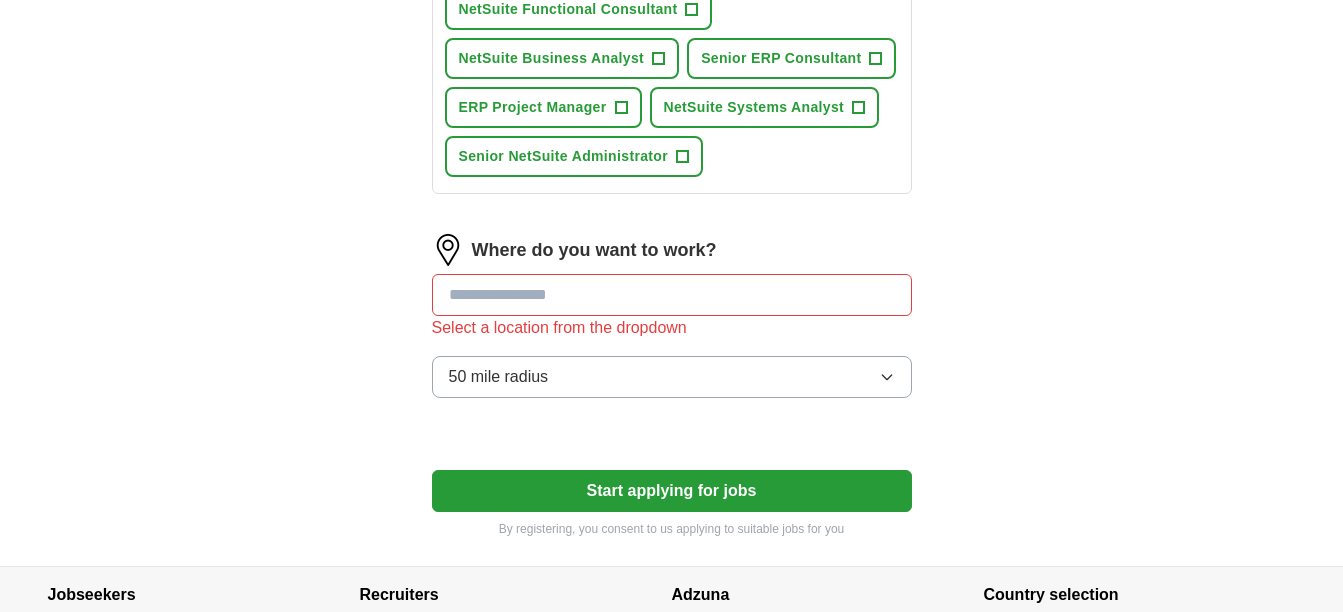 click on "**********" at bounding box center (672, -192) 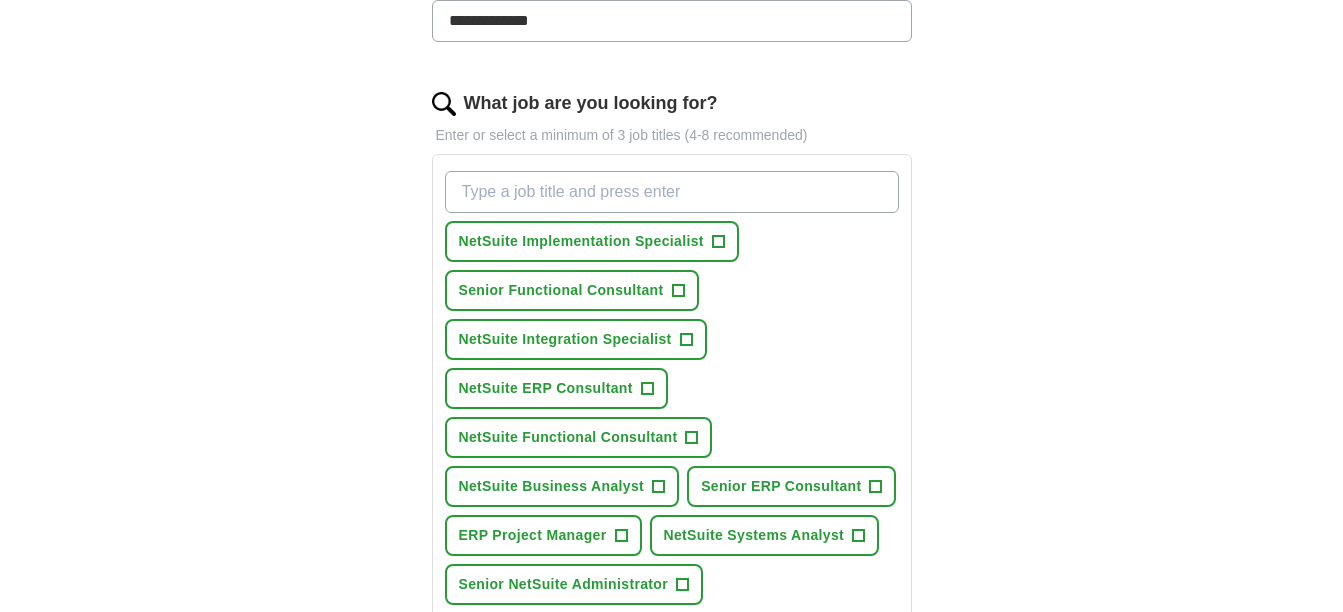 scroll, scrollTop: 579, scrollLeft: 0, axis: vertical 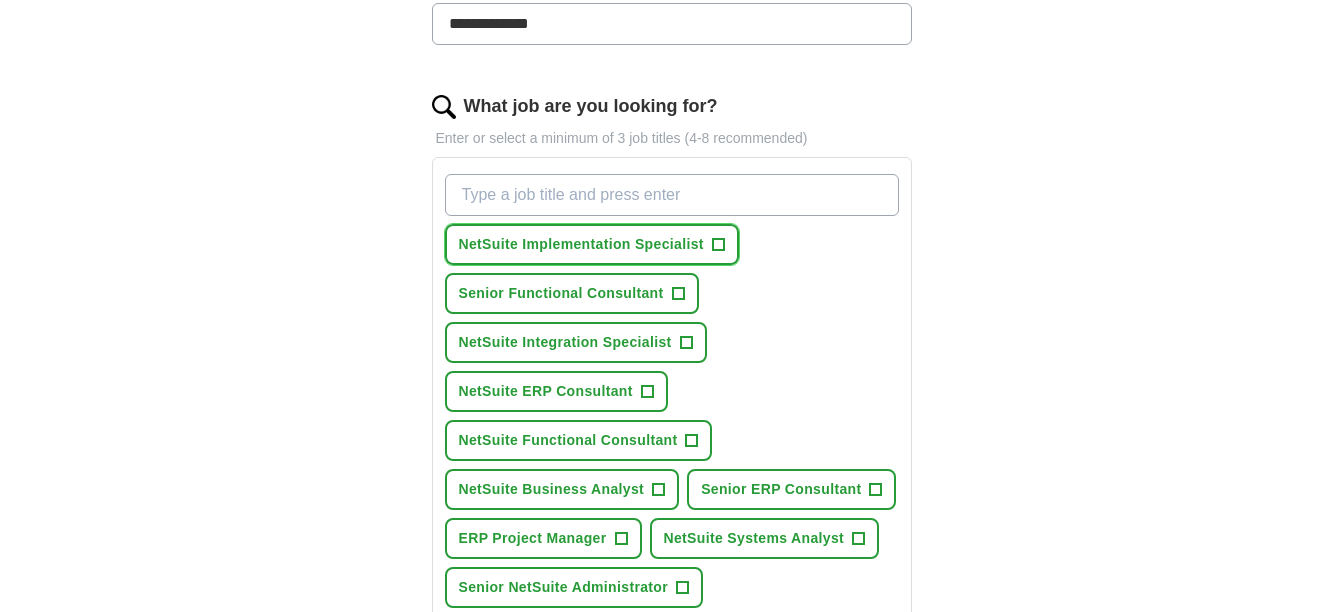 click on "+" at bounding box center [718, 245] 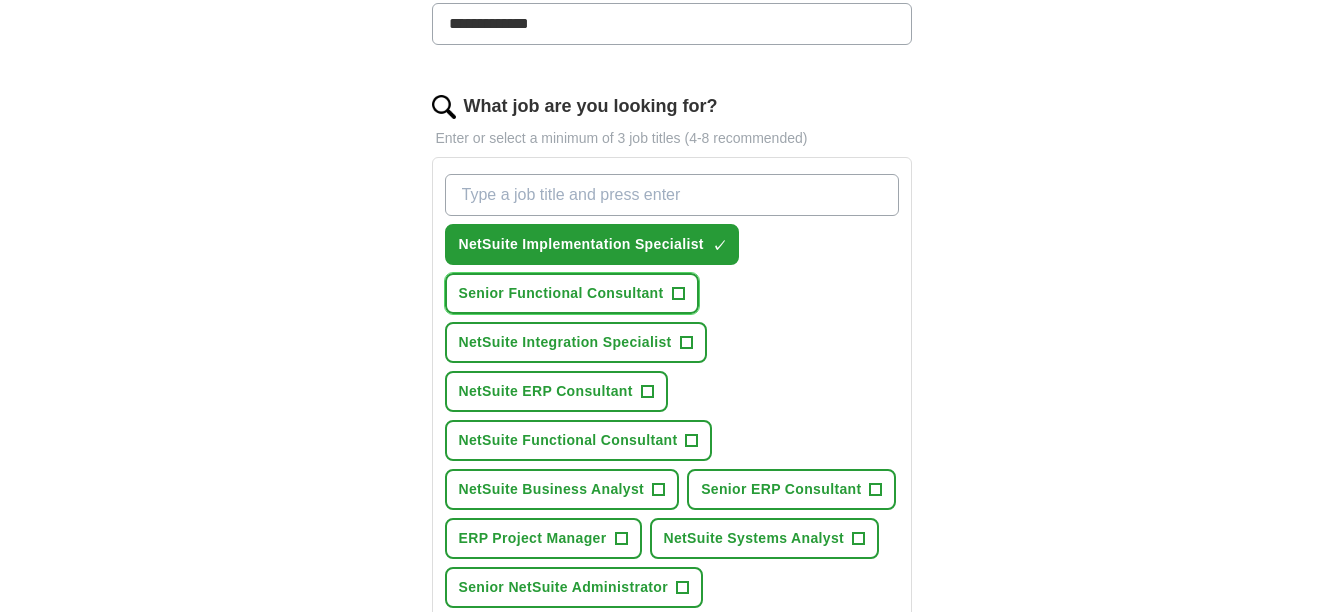 click on "Senior Functional Consultant +" at bounding box center (572, 293) 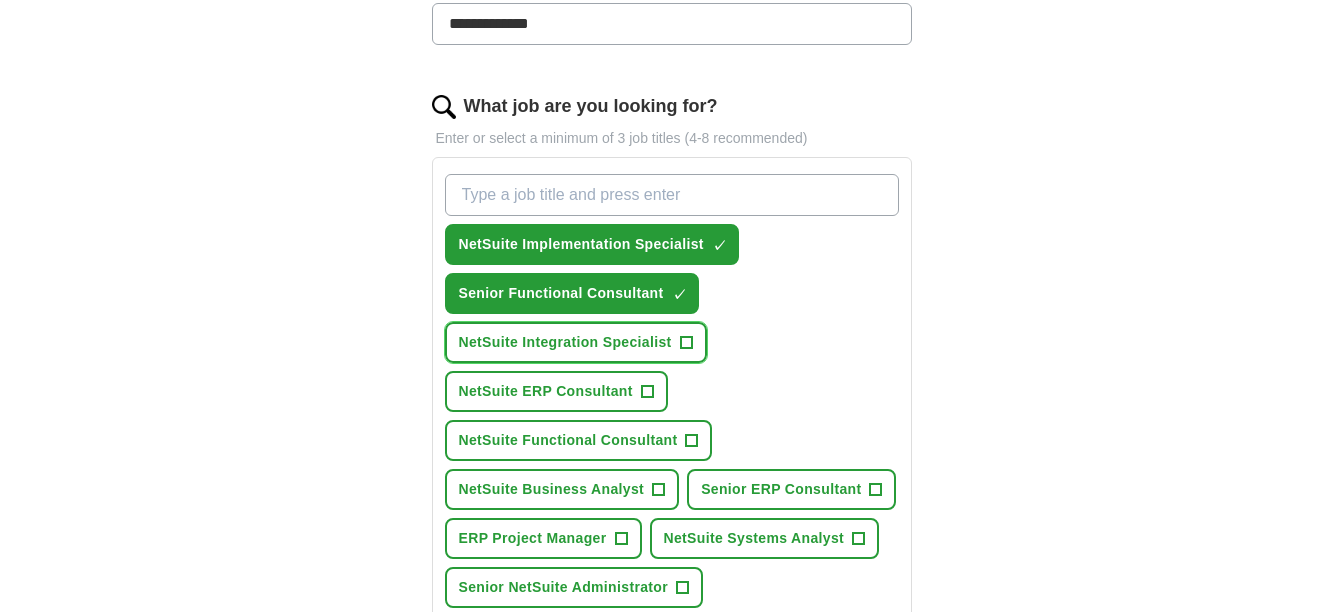 click on "+" at bounding box center (686, 343) 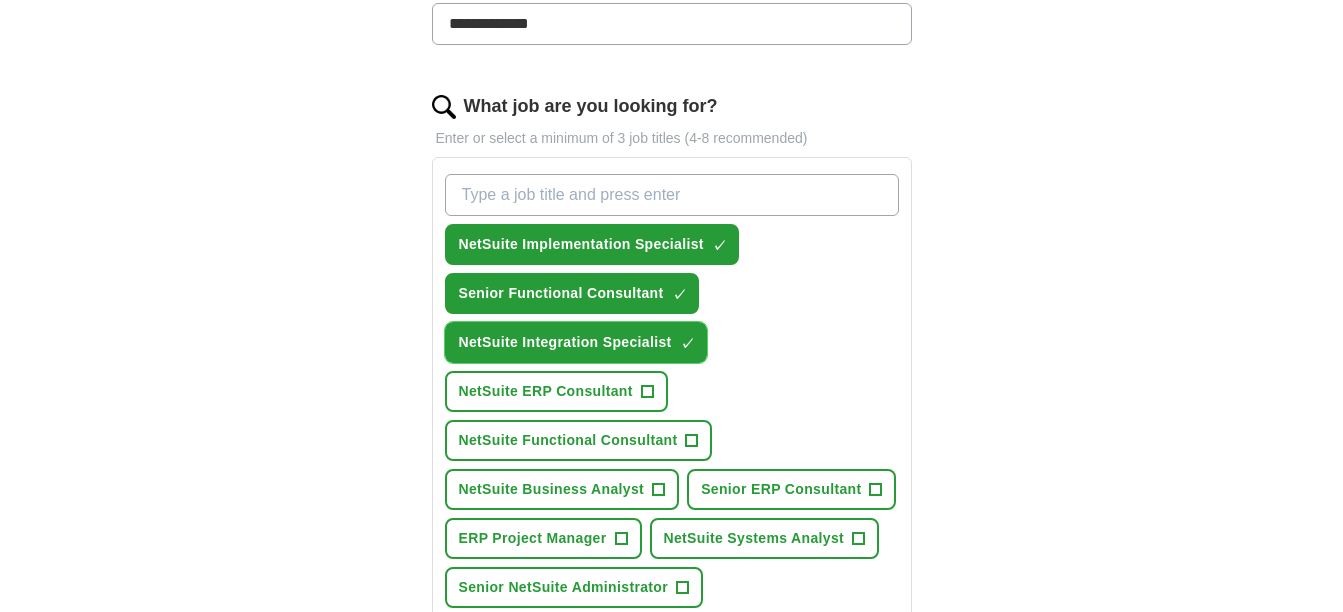 click on "×" at bounding box center [0, 0] 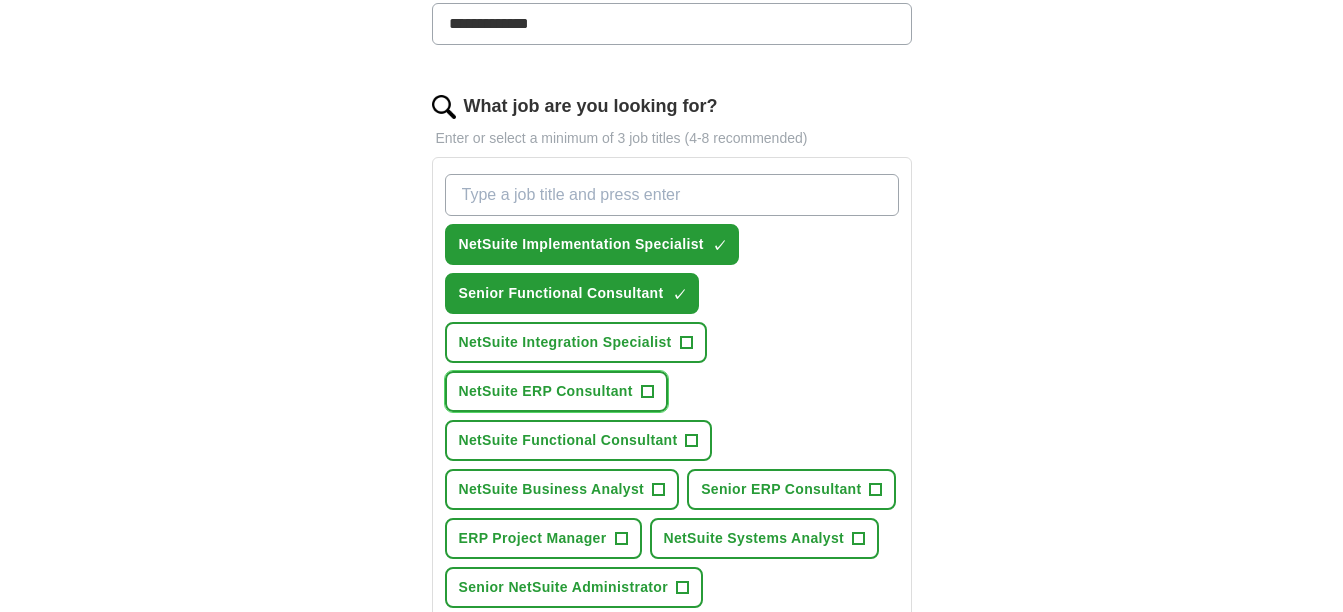 click on "+" at bounding box center [647, 392] 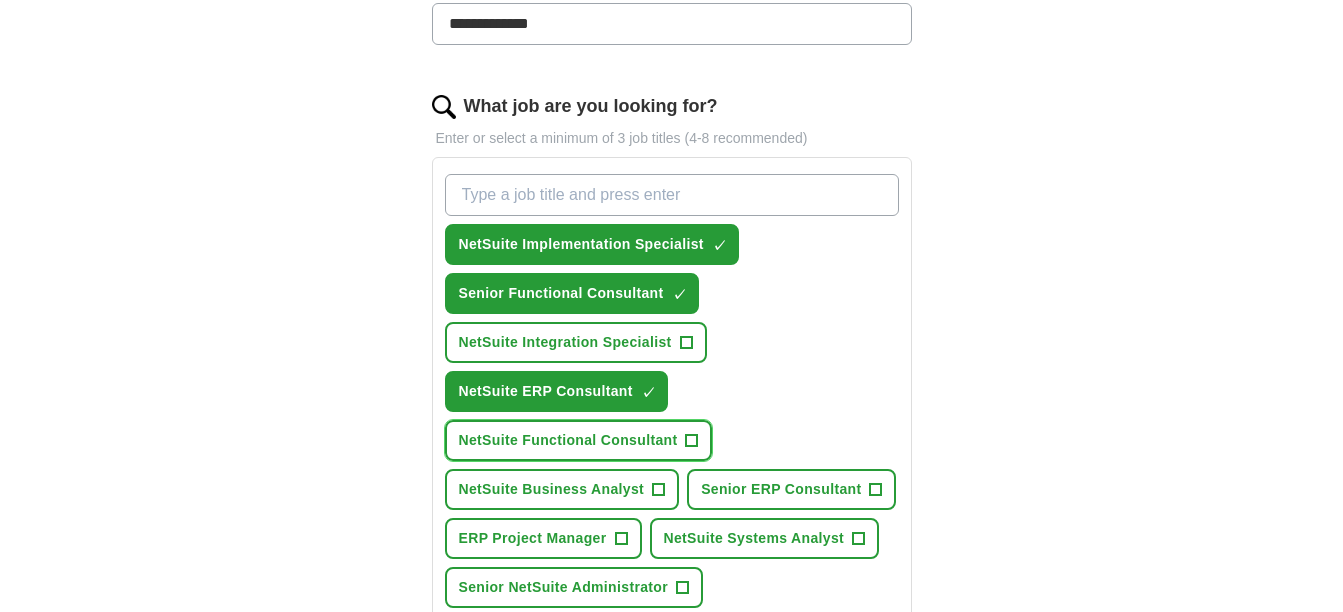 click on "+" at bounding box center (692, 441) 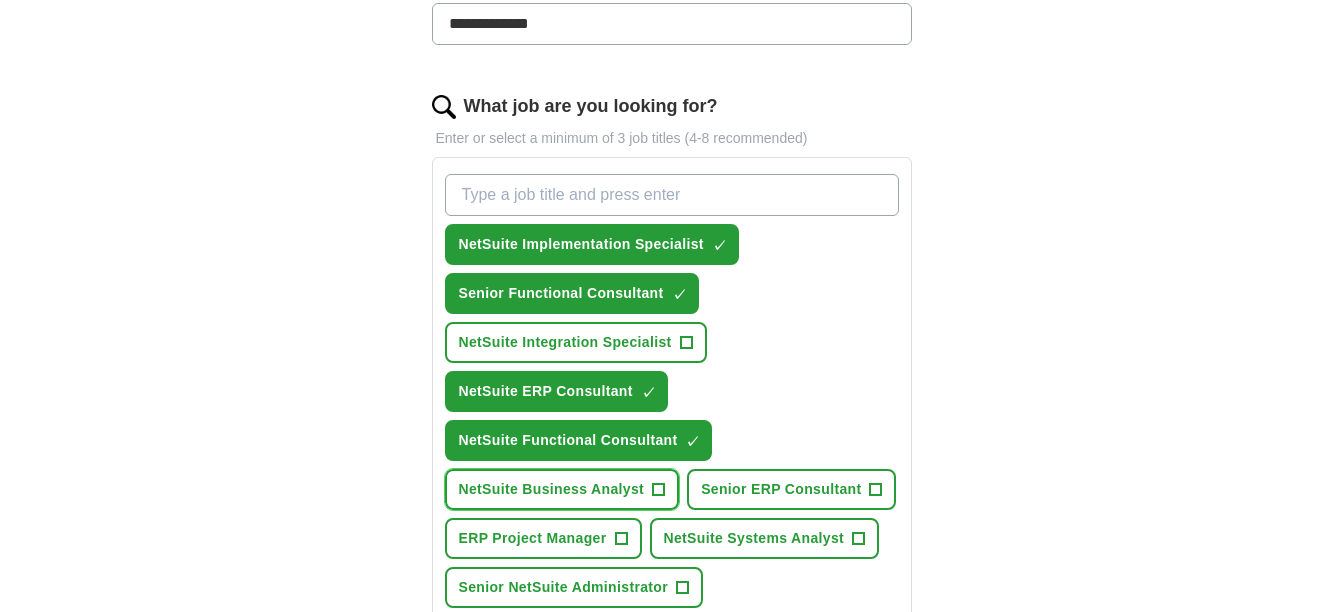 click on "+" at bounding box center (659, 490) 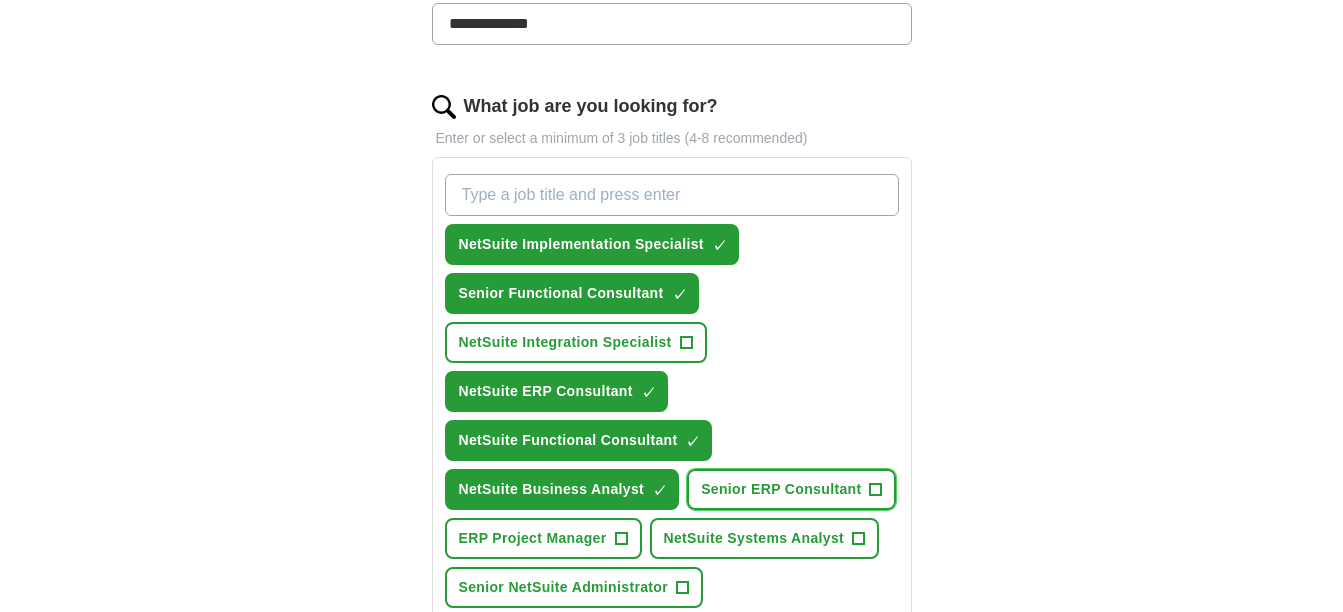 click on "+" at bounding box center [876, 490] 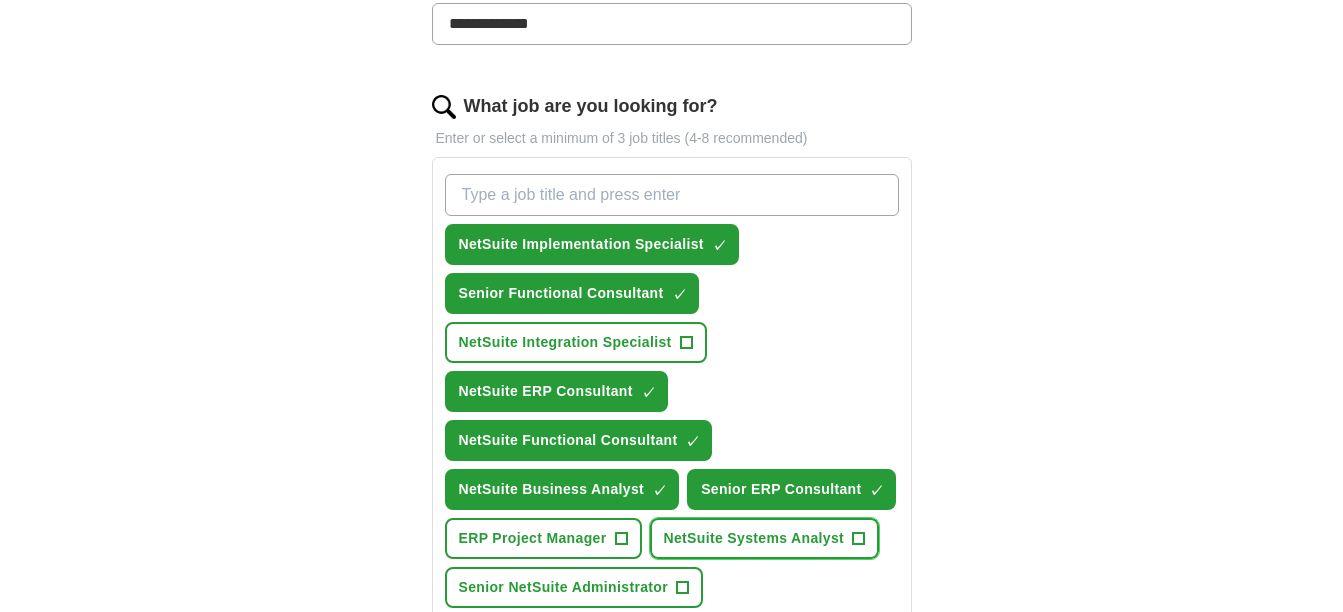 click on "+" at bounding box center [859, 539] 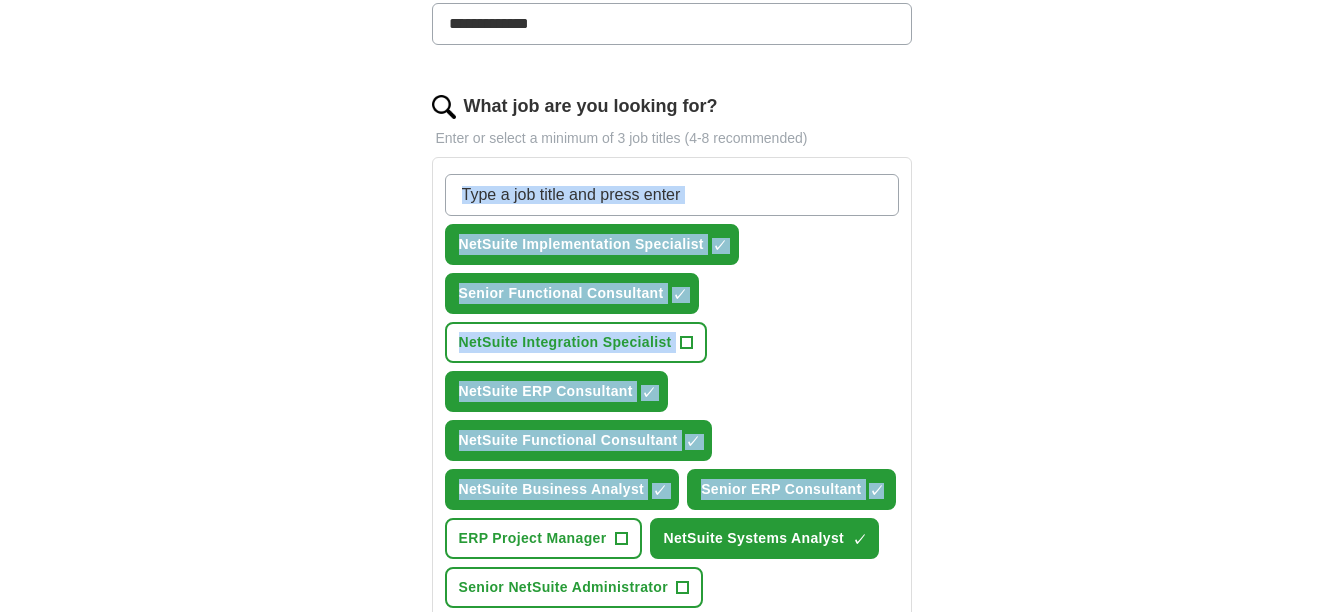 drag, startPoint x: 1342, startPoint y: 329, endPoint x: 1347, endPoint y: 406, distance: 77.16217 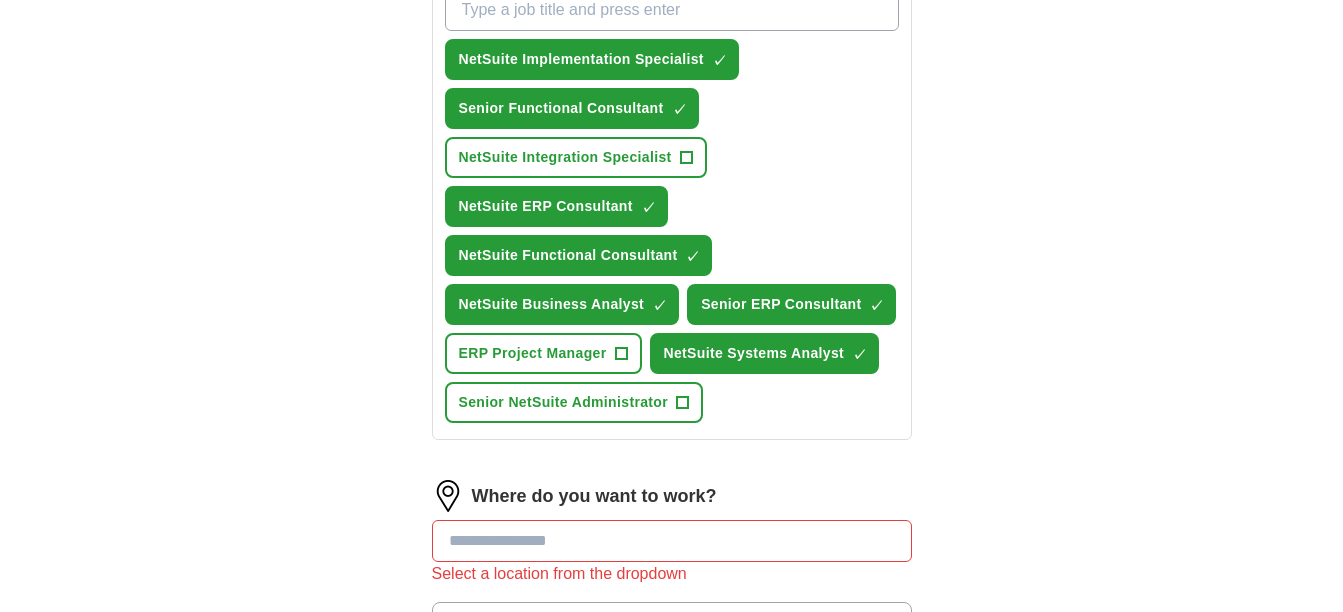 scroll, scrollTop: 780, scrollLeft: 0, axis: vertical 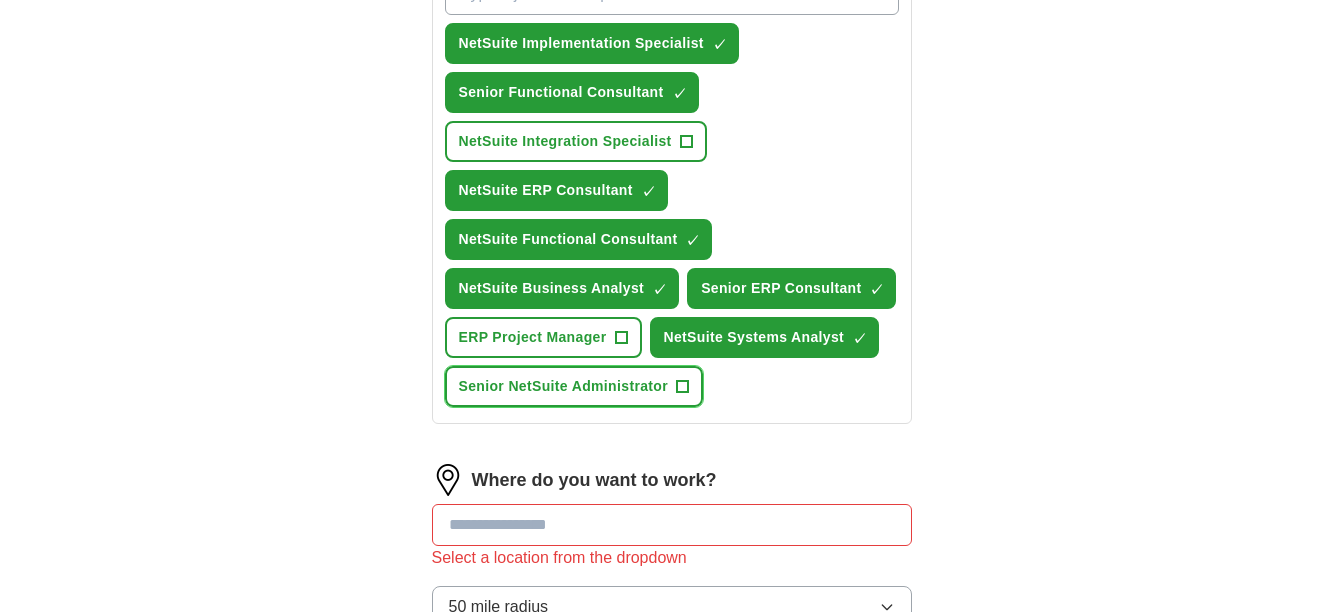 click on "+" at bounding box center [683, 387] 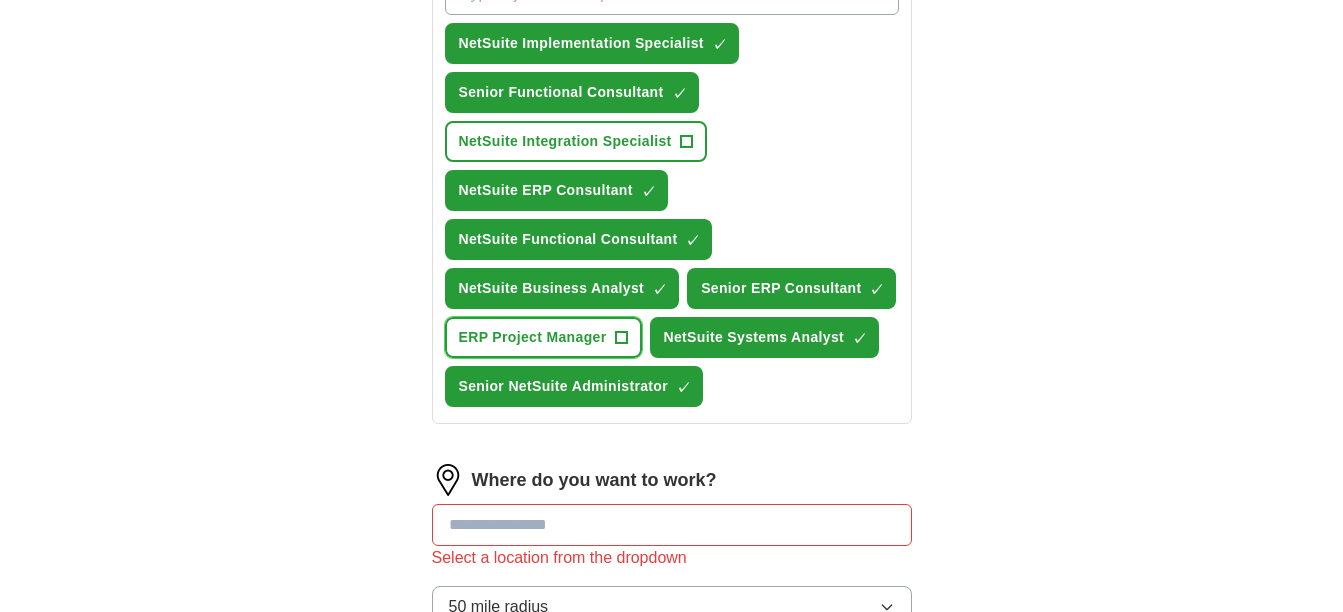 click on "ERP Project Manager +" at bounding box center [543, 337] 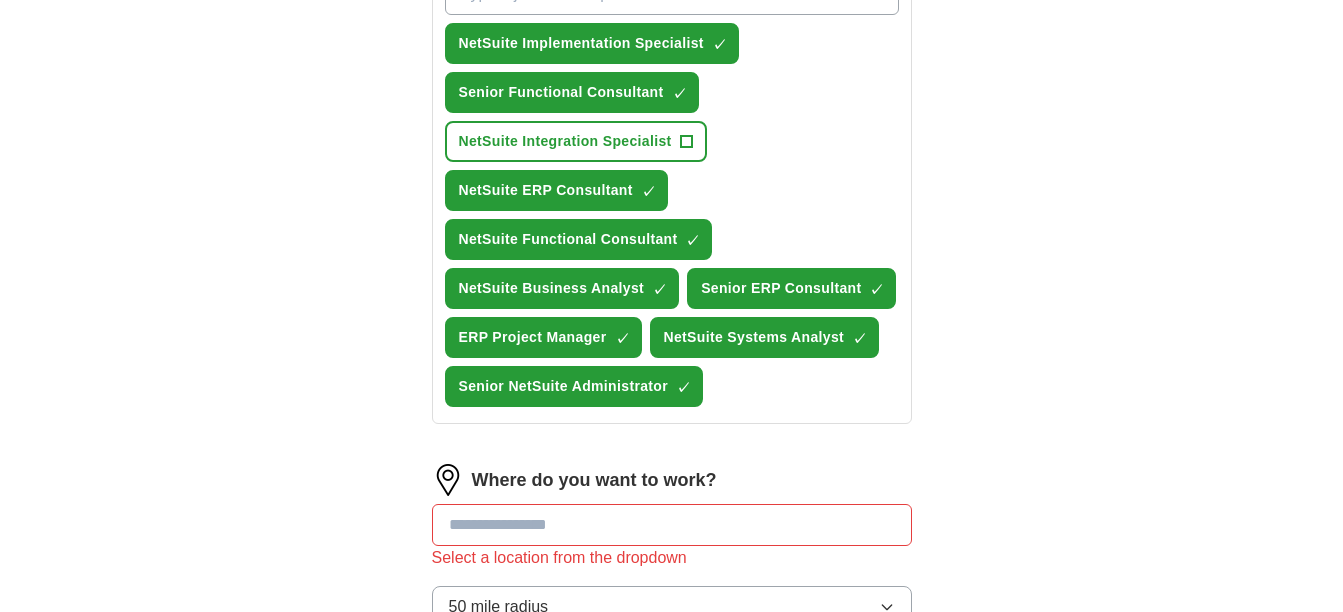 click on "**********" at bounding box center (672, 38) 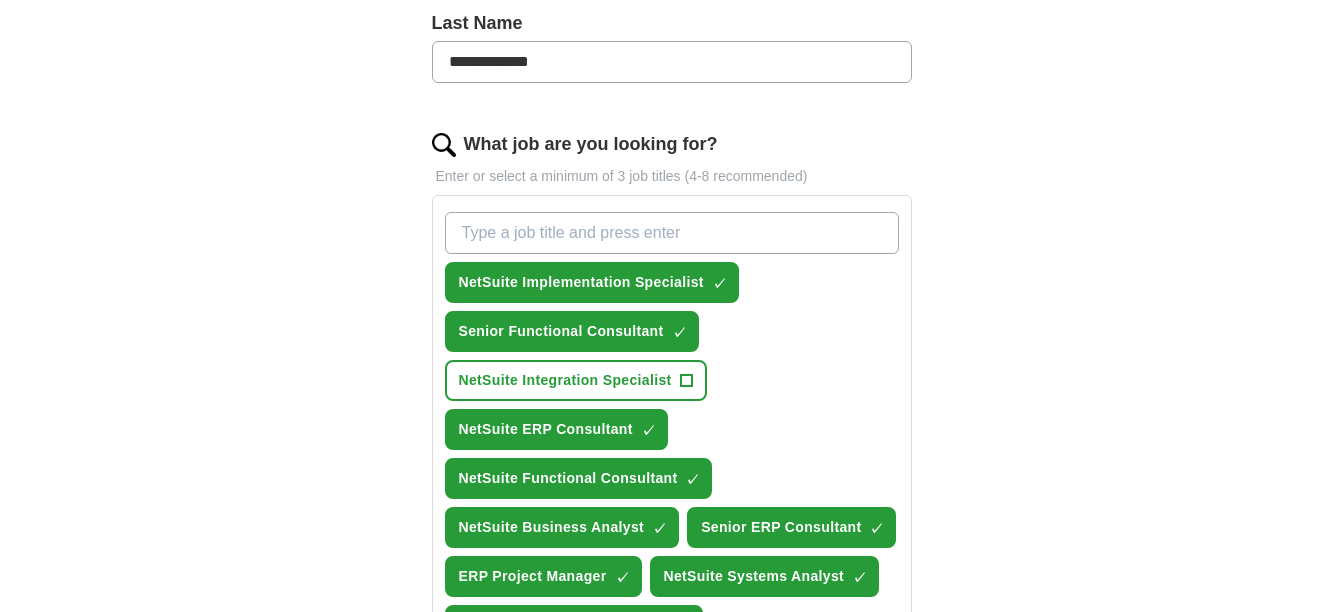 scroll, scrollTop: 1028, scrollLeft: 0, axis: vertical 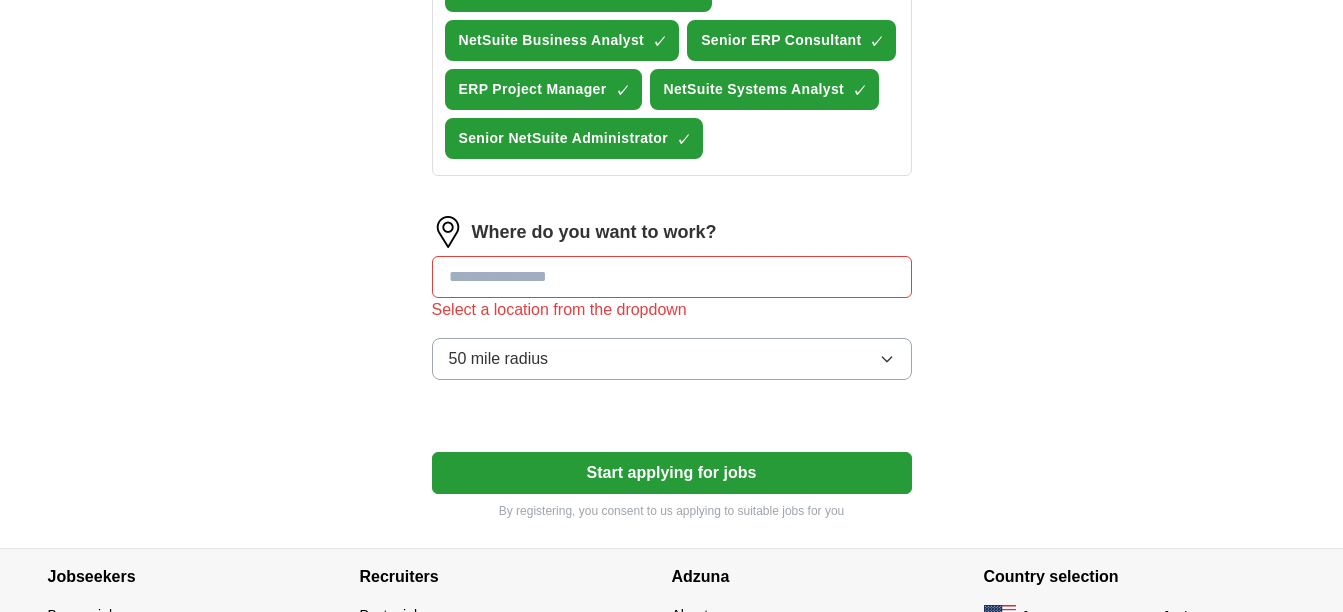click at bounding box center [672, 277] 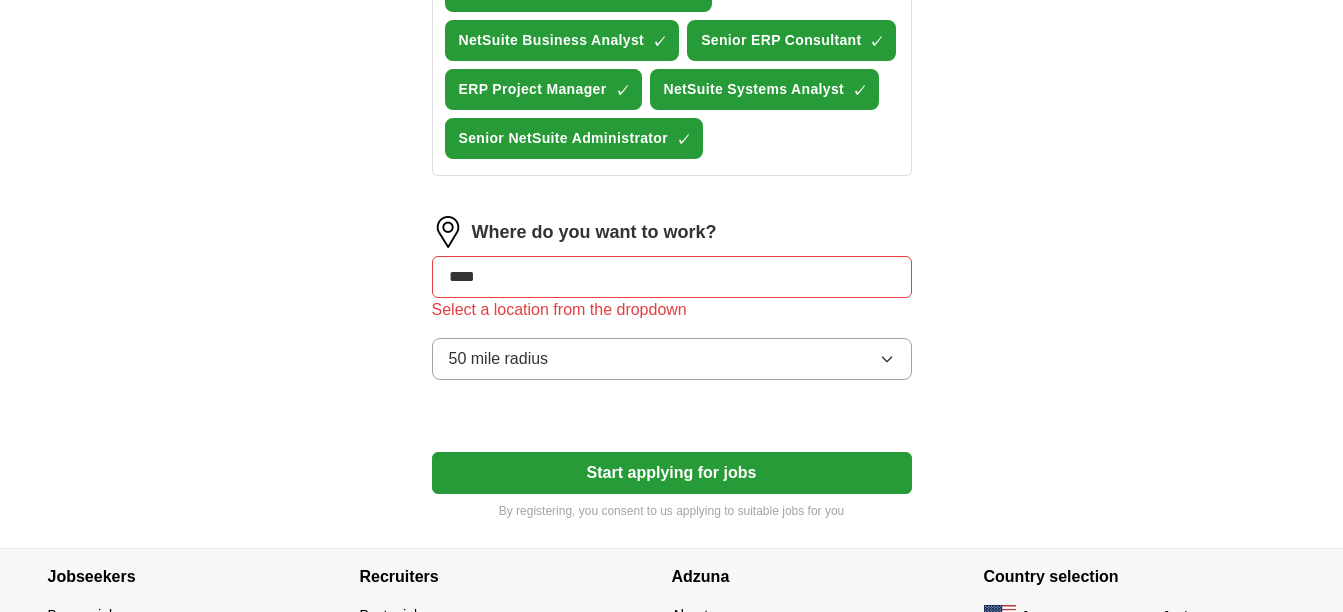 type on "*****" 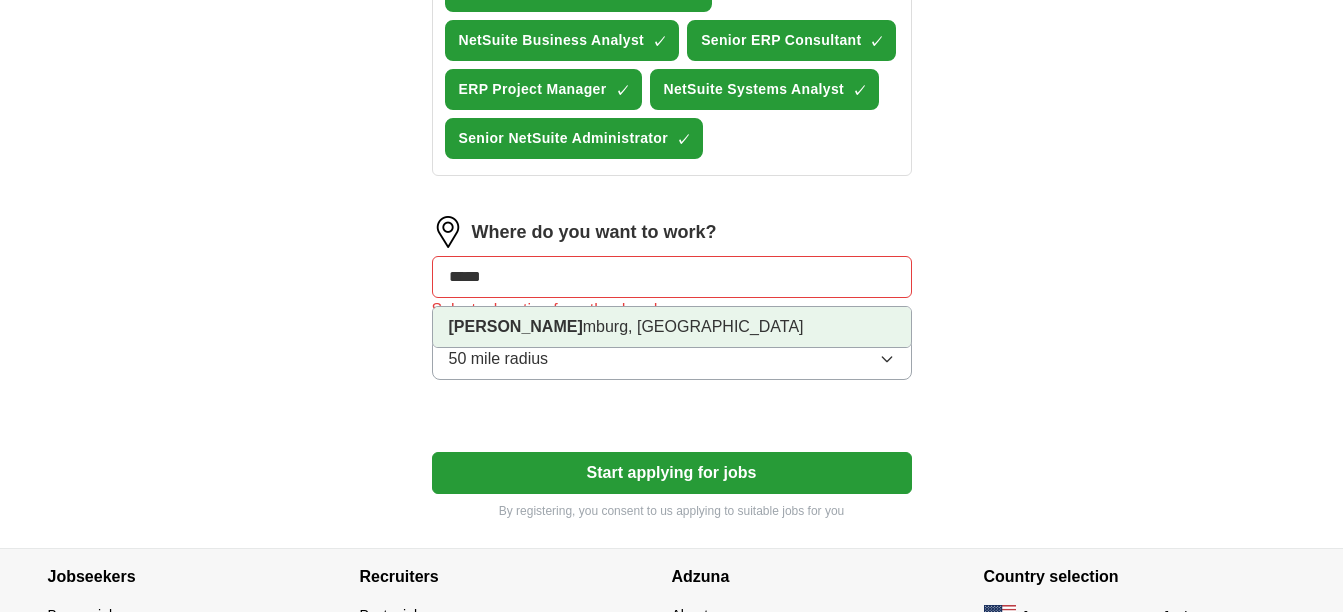 click on "[PERSON_NAME] mburg, [GEOGRAPHIC_DATA]" at bounding box center [672, 327] 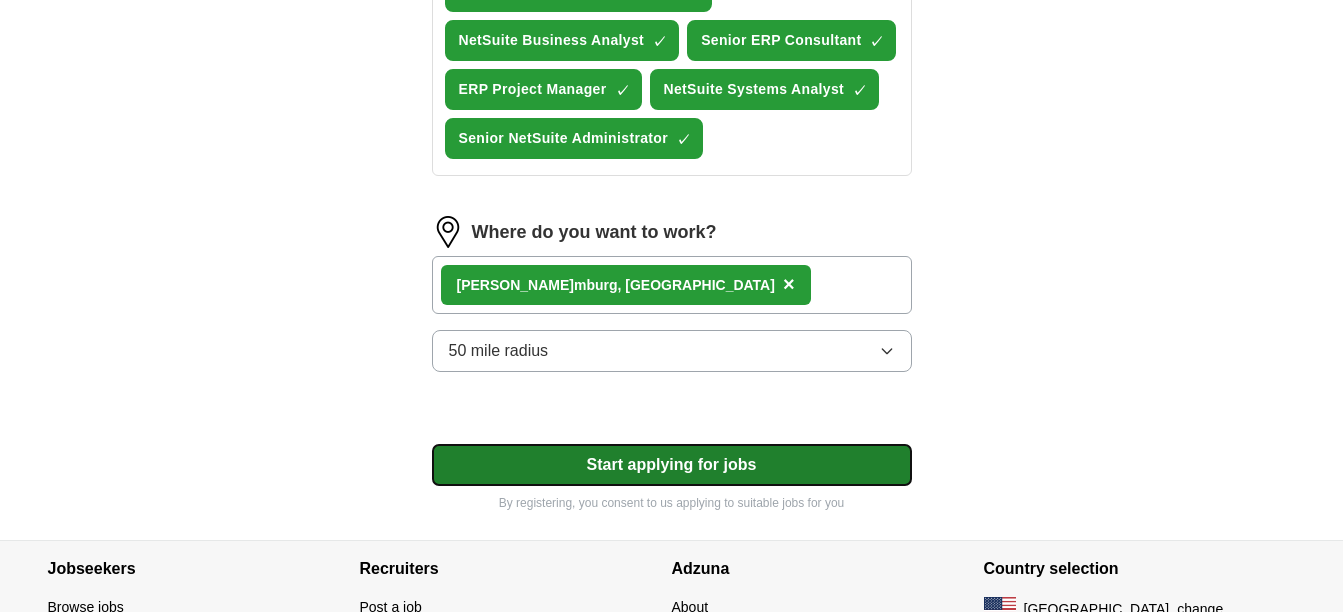 click on "Start applying for jobs" at bounding box center [672, 465] 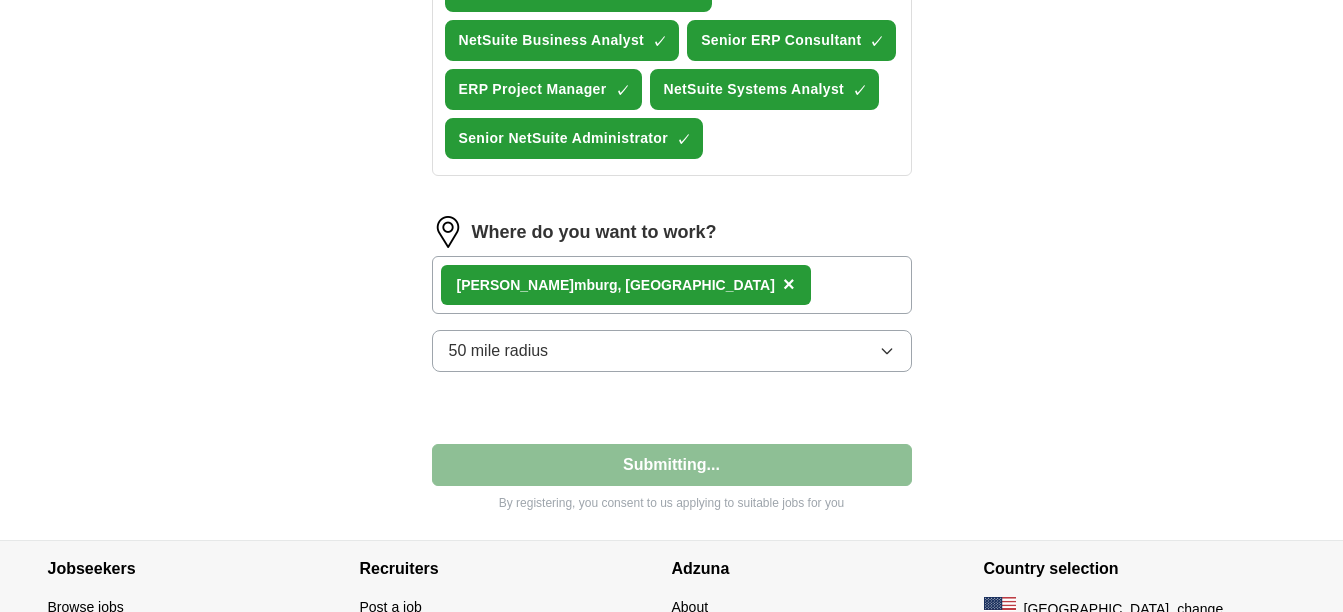 select on "**" 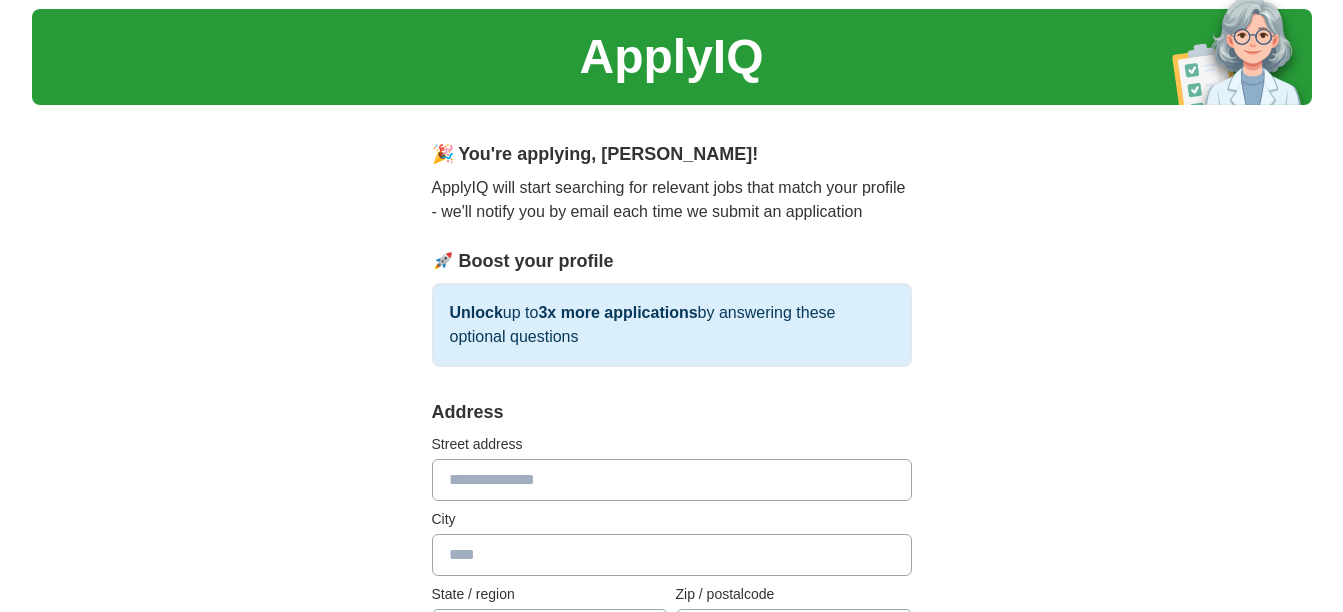 scroll, scrollTop: 0, scrollLeft: 0, axis: both 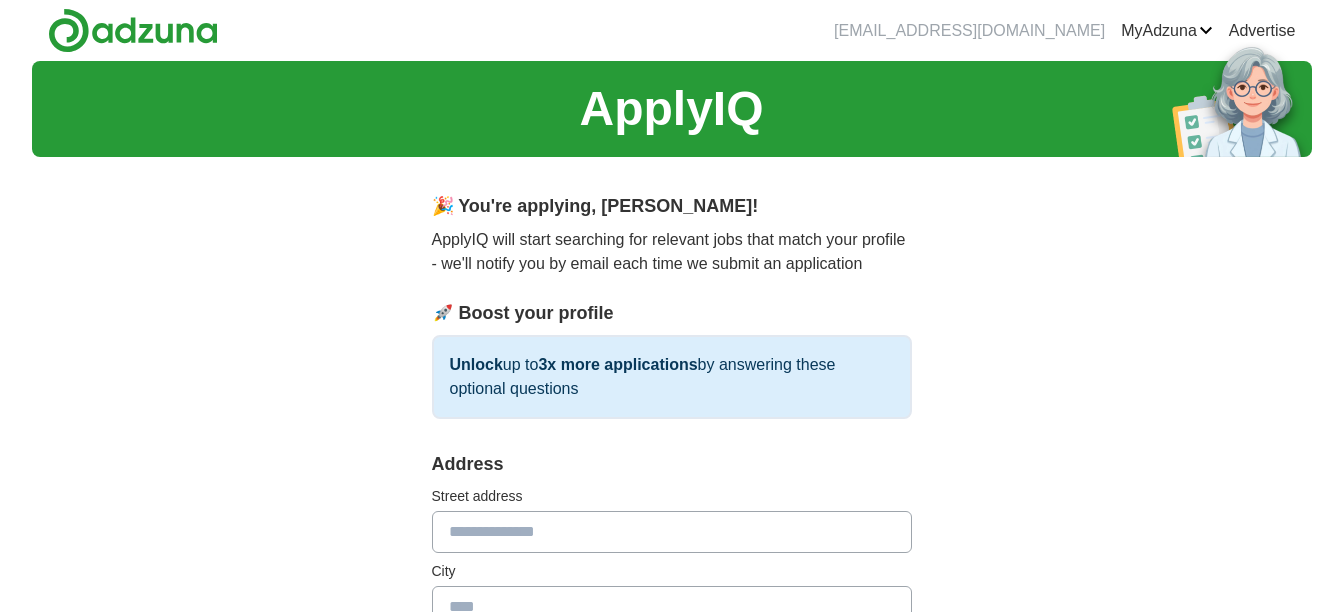 click at bounding box center [672, 532] 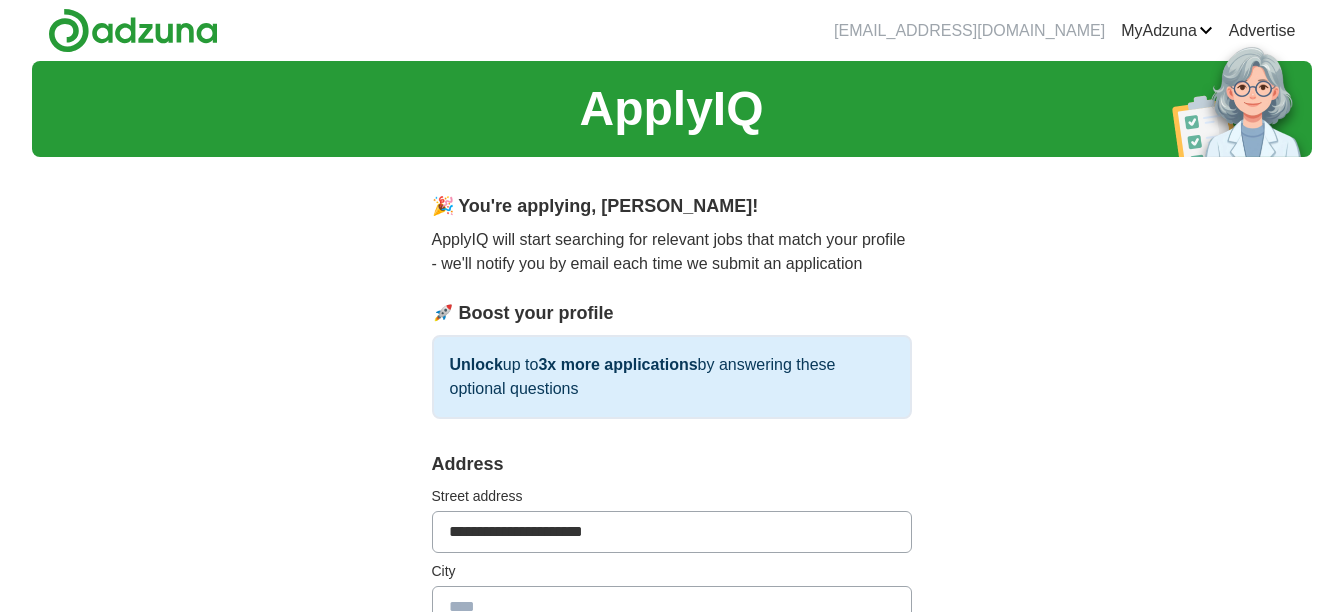 type on "**********" 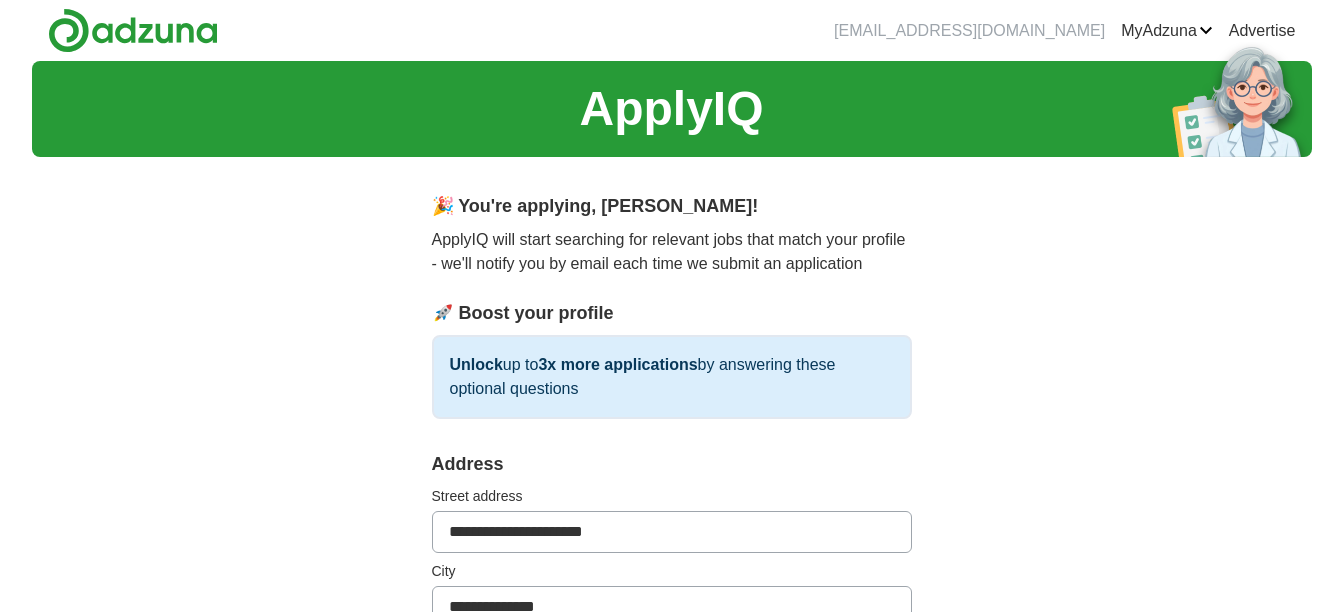 type on "**" 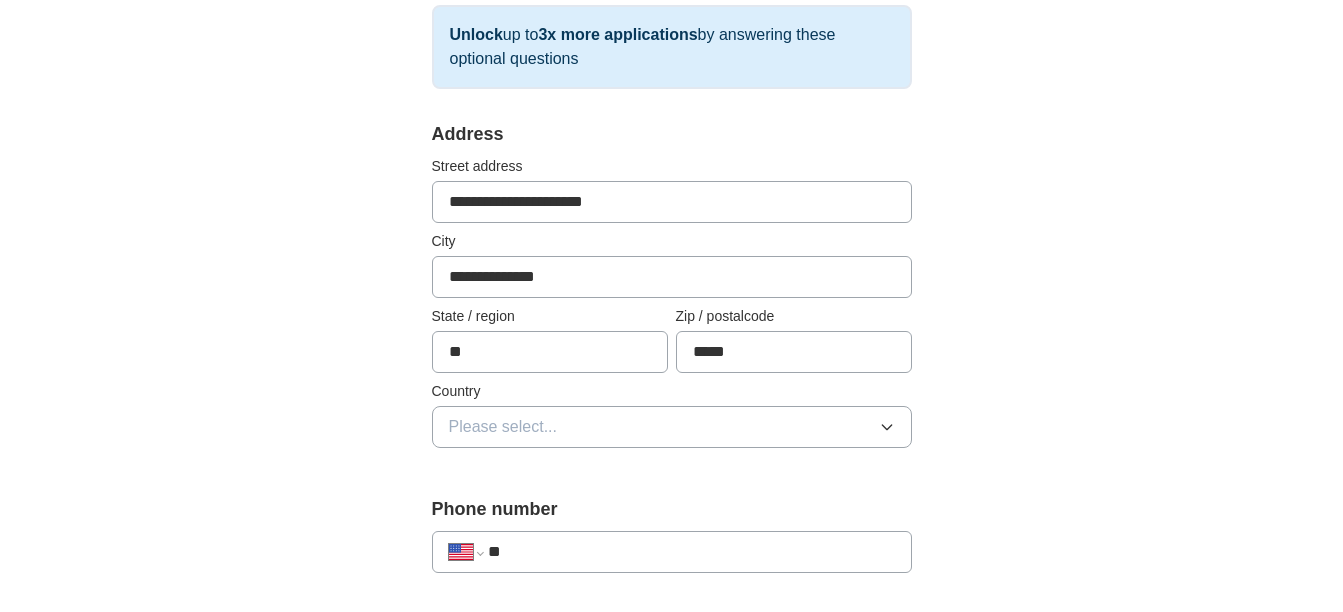 scroll, scrollTop: 490, scrollLeft: 0, axis: vertical 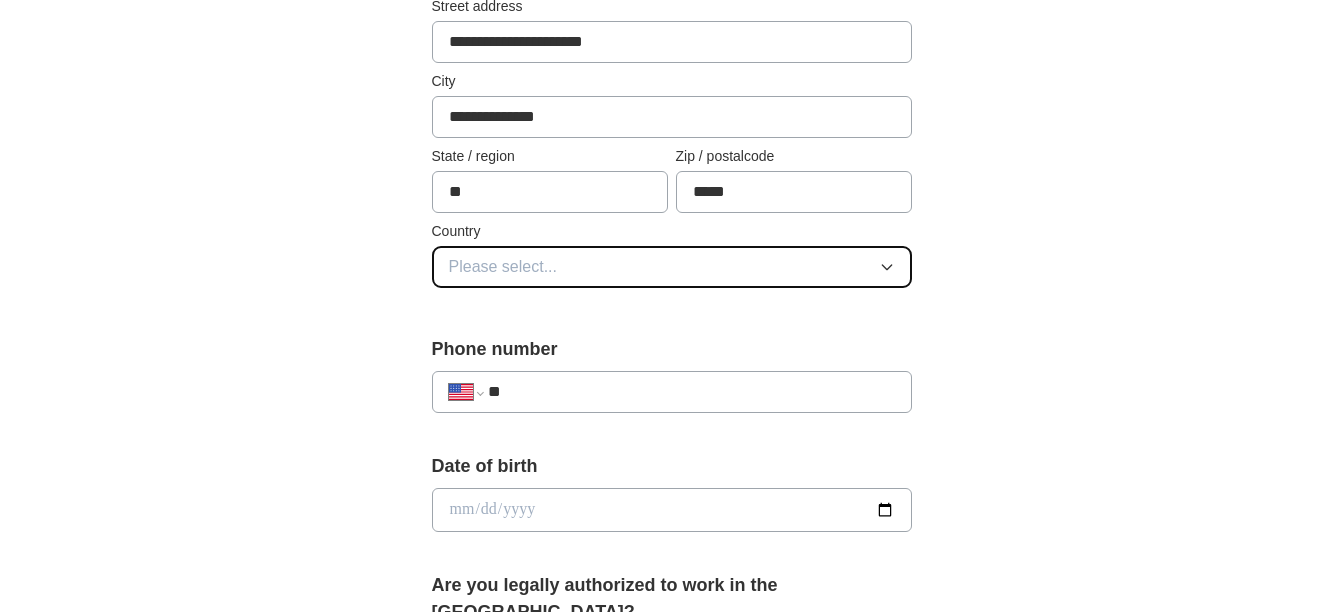 click on "Please select..." at bounding box center [672, 267] 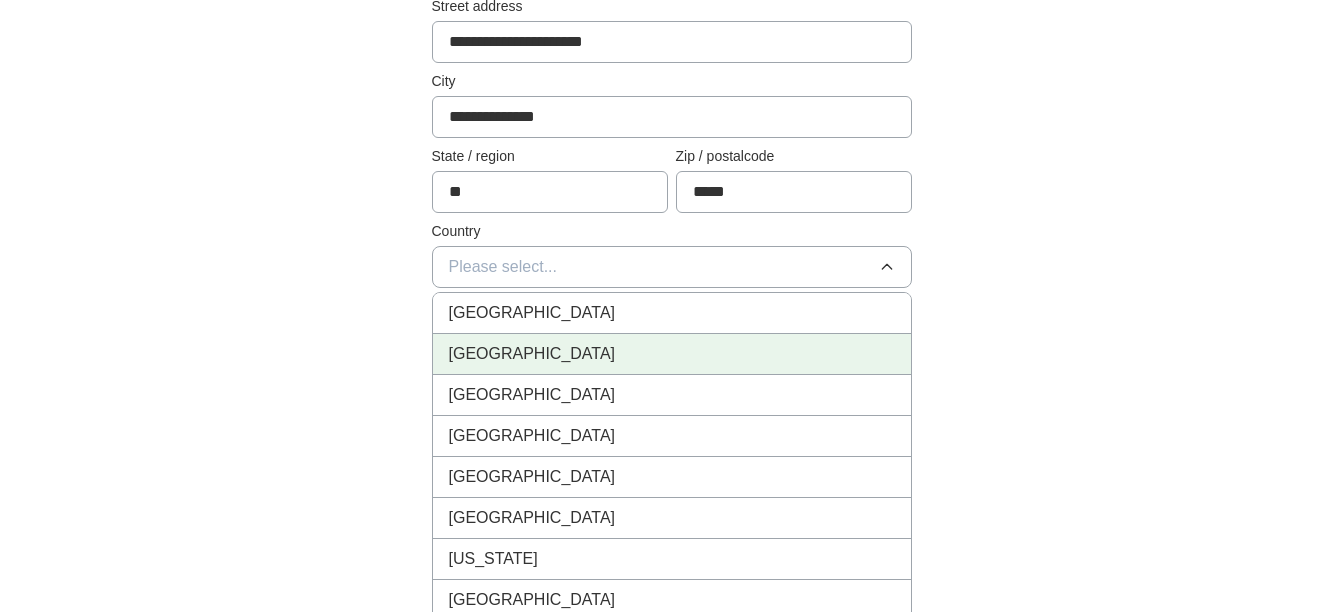 click on "[GEOGRAPHIC_DATA]" at bounding box center [672, 354] 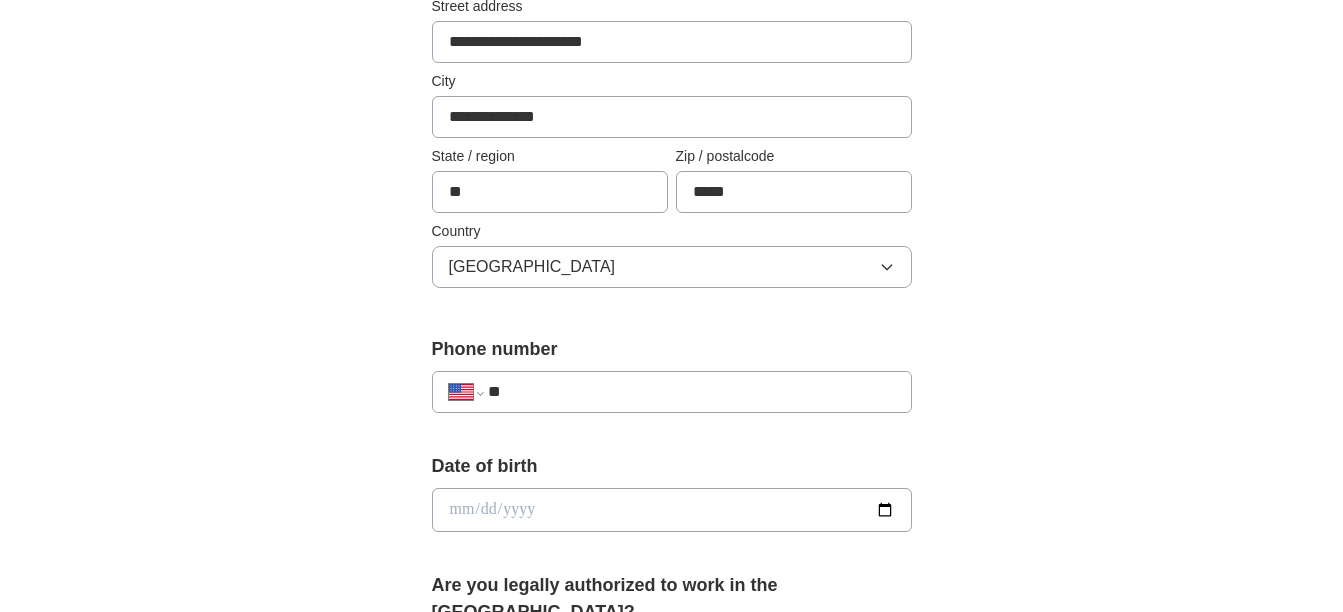 click on "**" at bounding box center (691, 392) 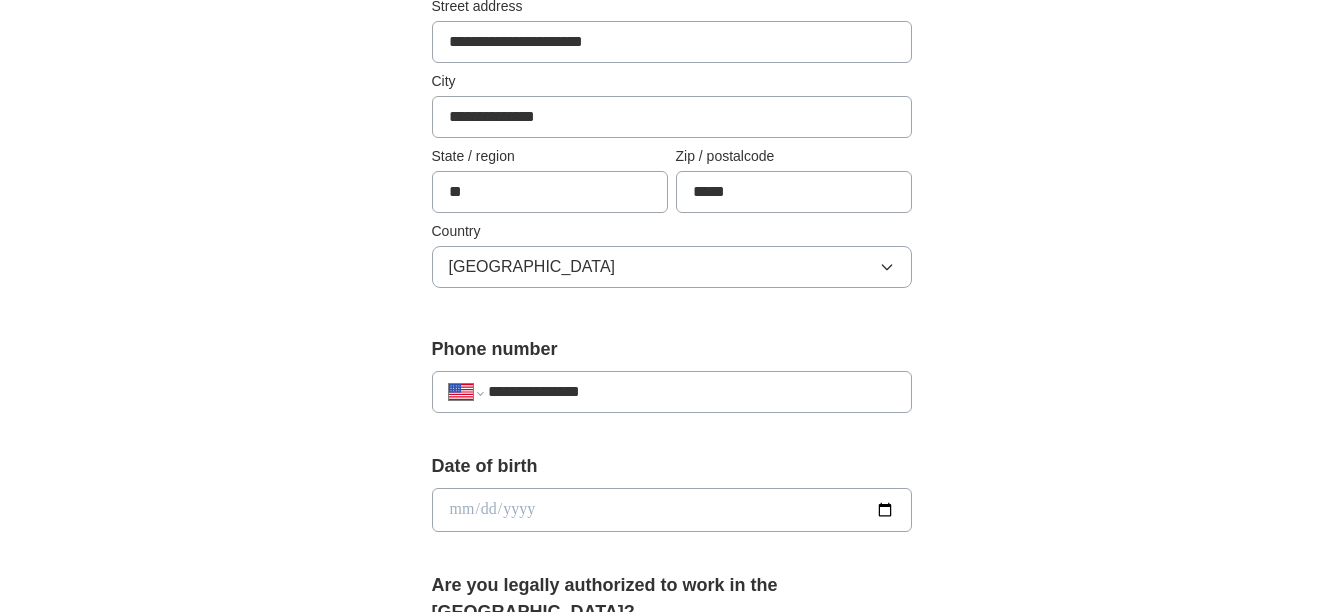 type on "**********" 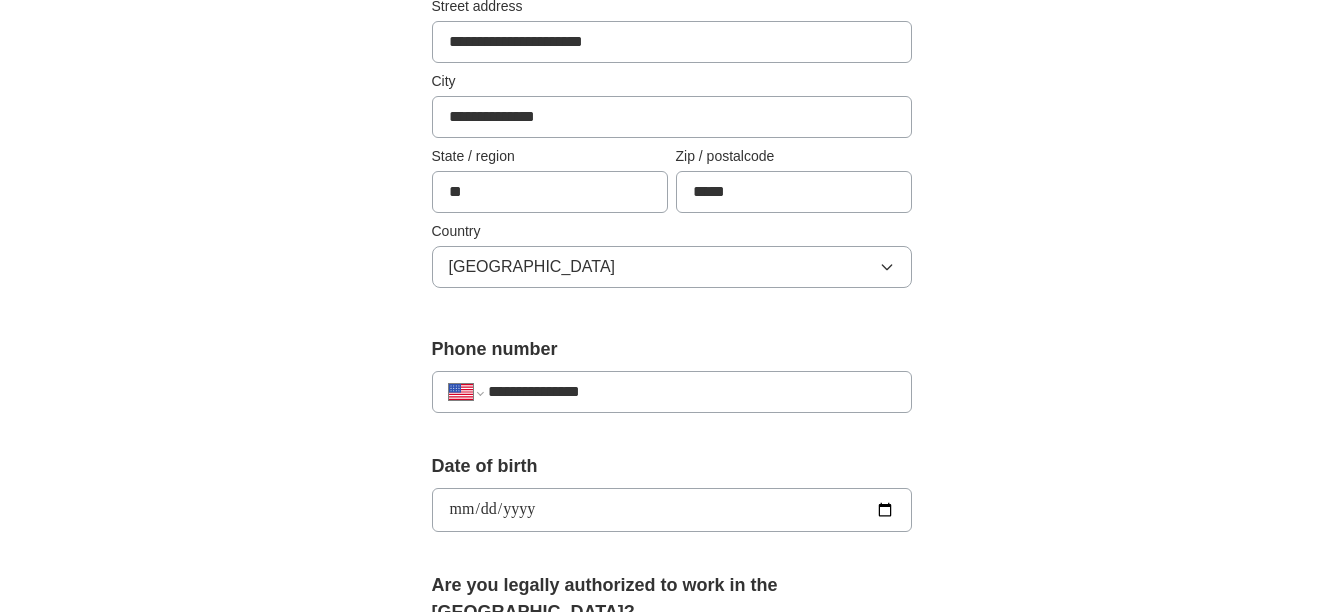 click on "**********" at bounding box center [672, 479] 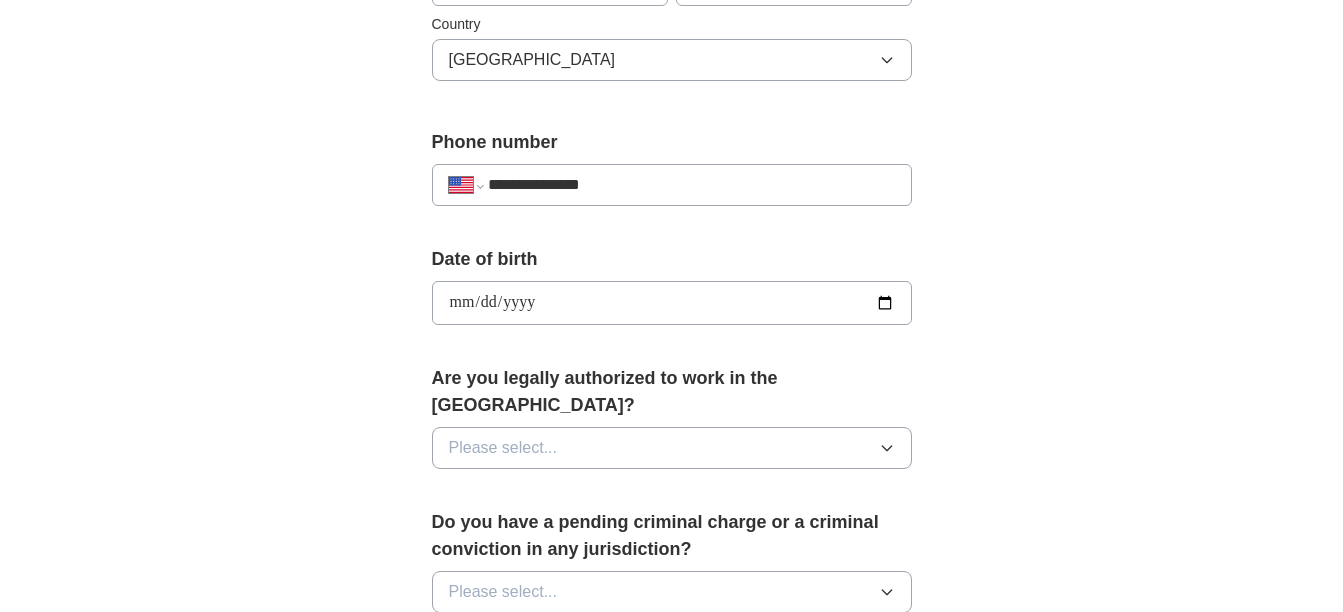 scroll, scrollTop: 809, scrollLeft: 0, axis: vertical 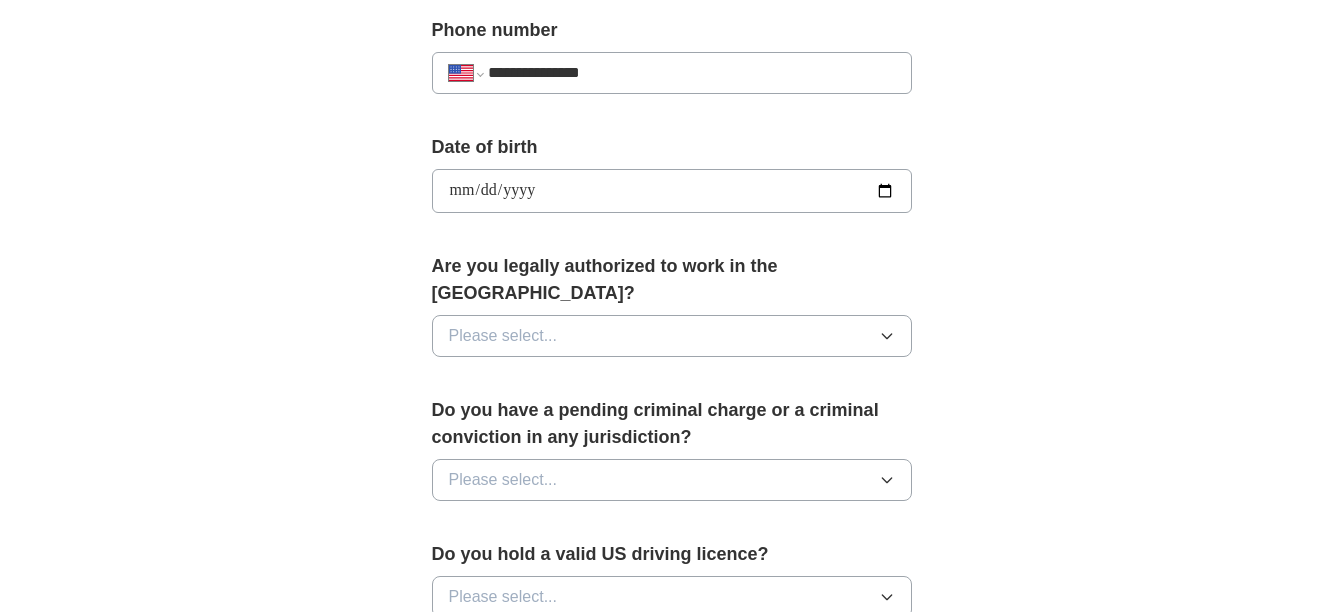 click on "**********" at bounding box center (672, 191) 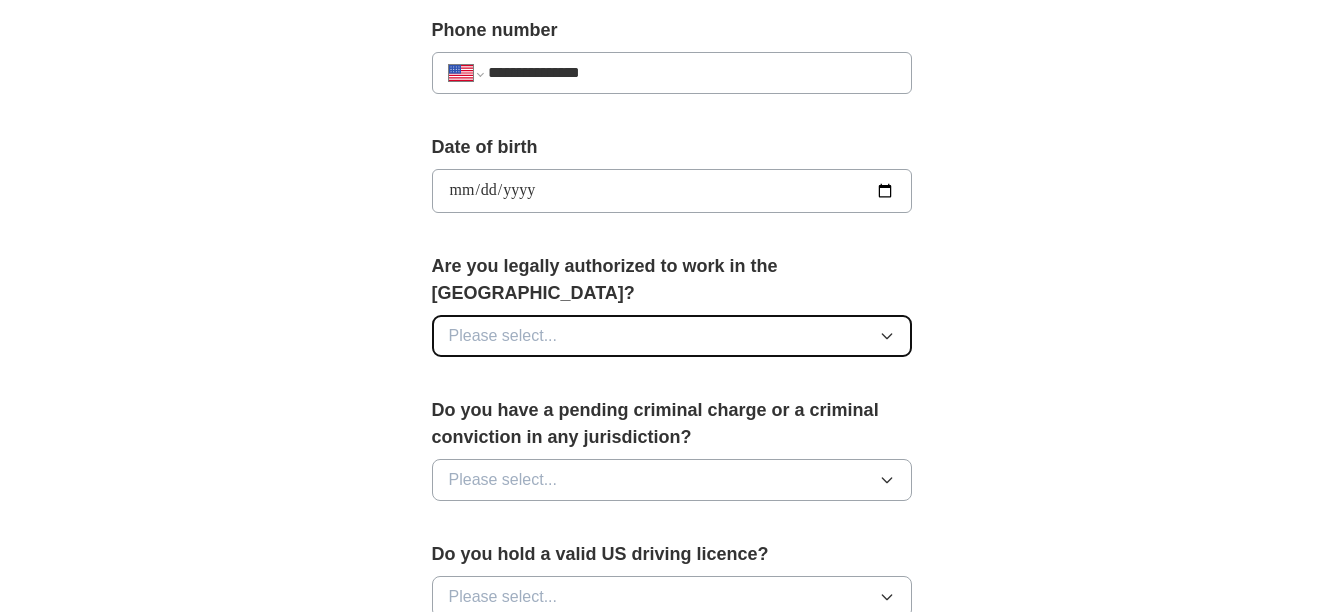 click on "Please select..." at bounding box center (672, 336) 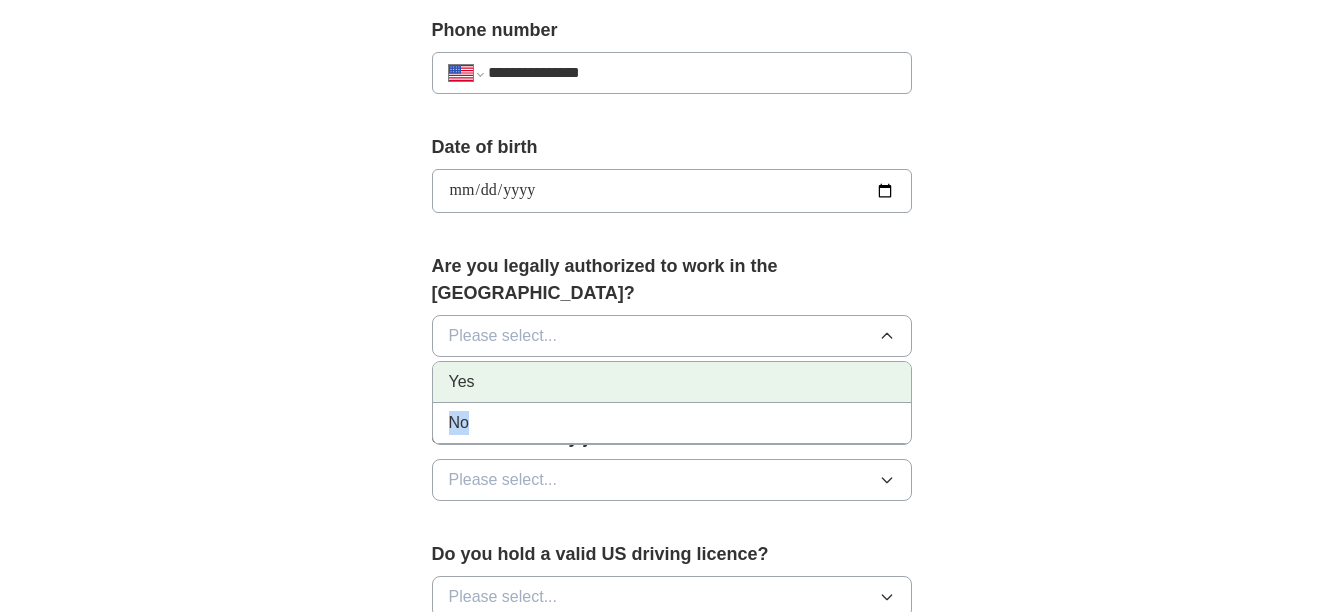 drag, startPoint x: 627, startPoint y: 376, endPoint x: 653, endPoint y: 349, distance: 37.48333 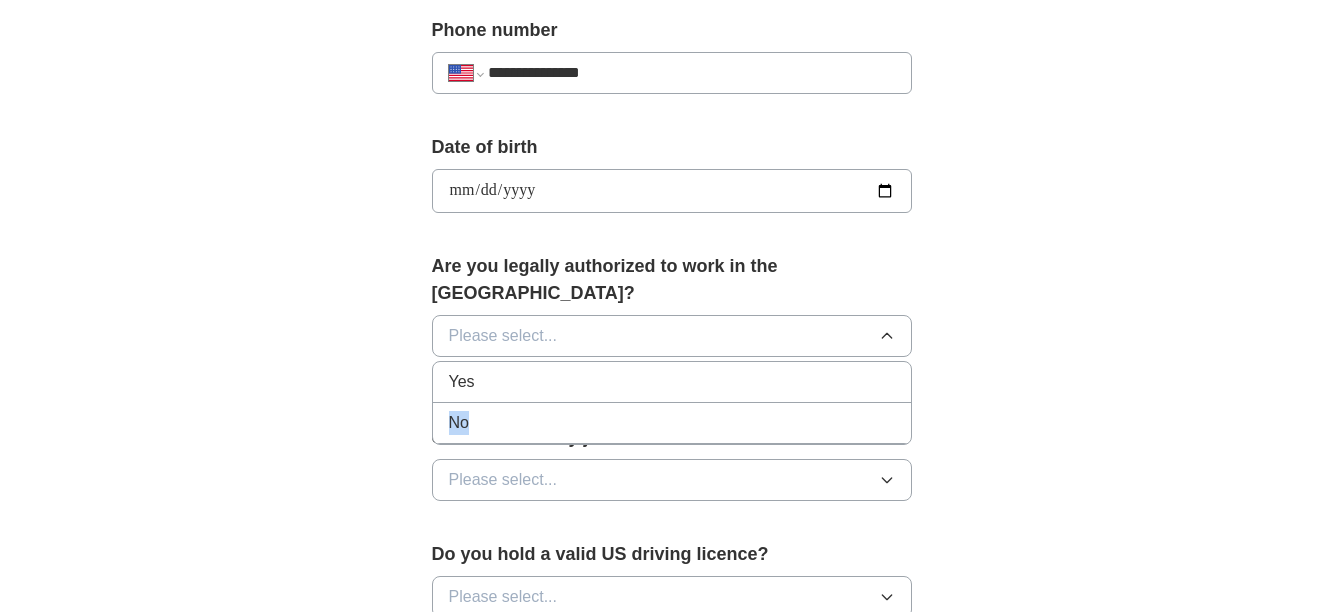 click on "Yes" at bounding box center [672, 382] 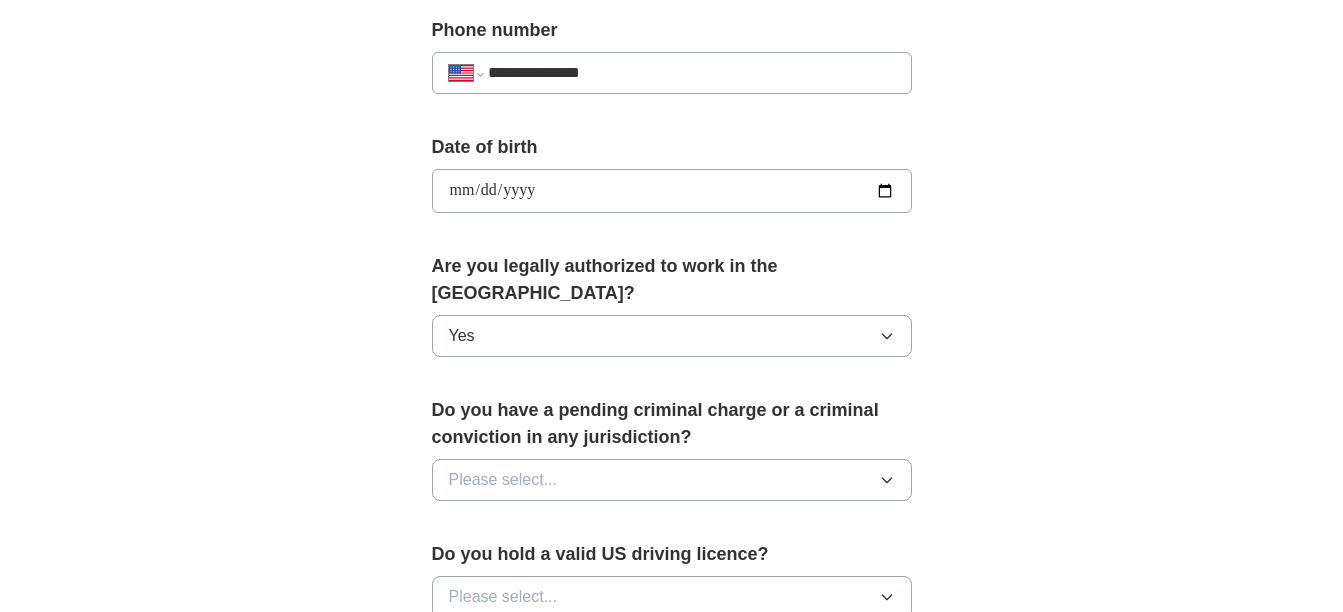 click on "**********" at bounding box center (672, 160) 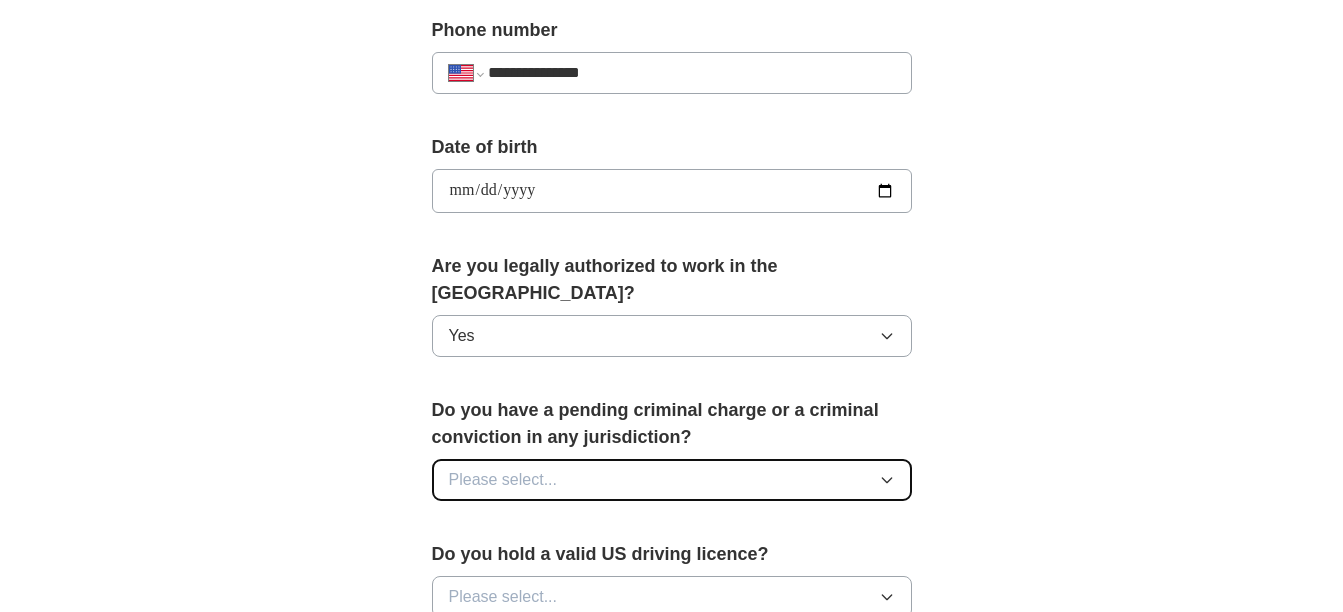 click 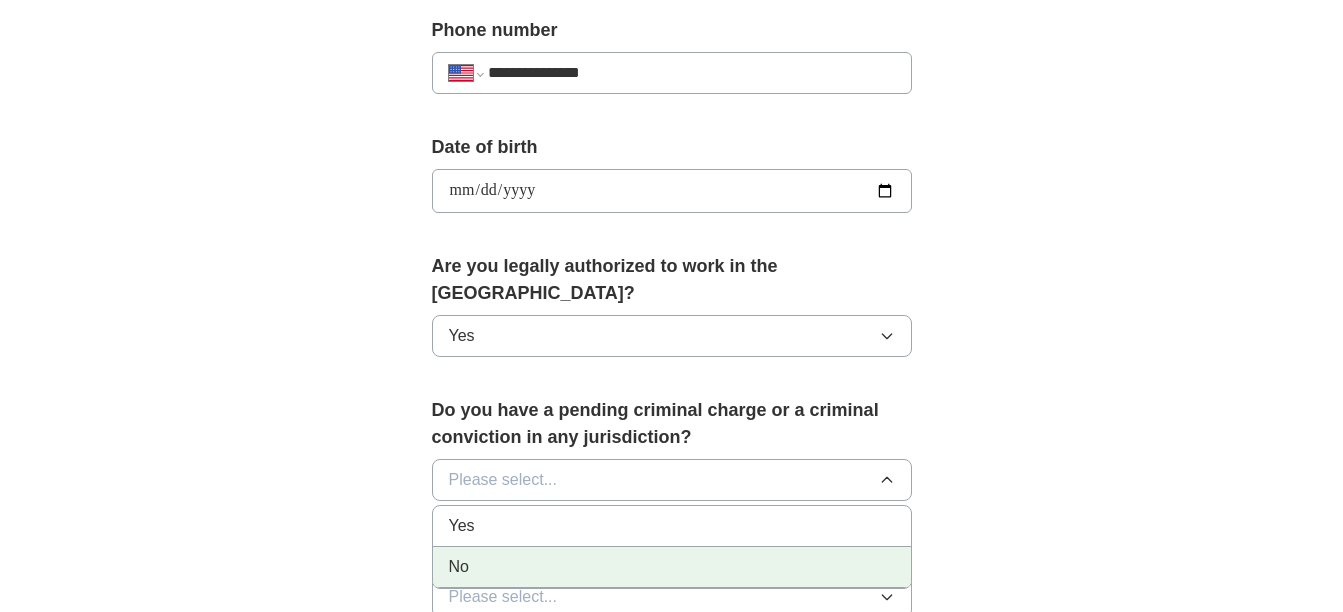 click on "No" at bounding box center (672, 567) 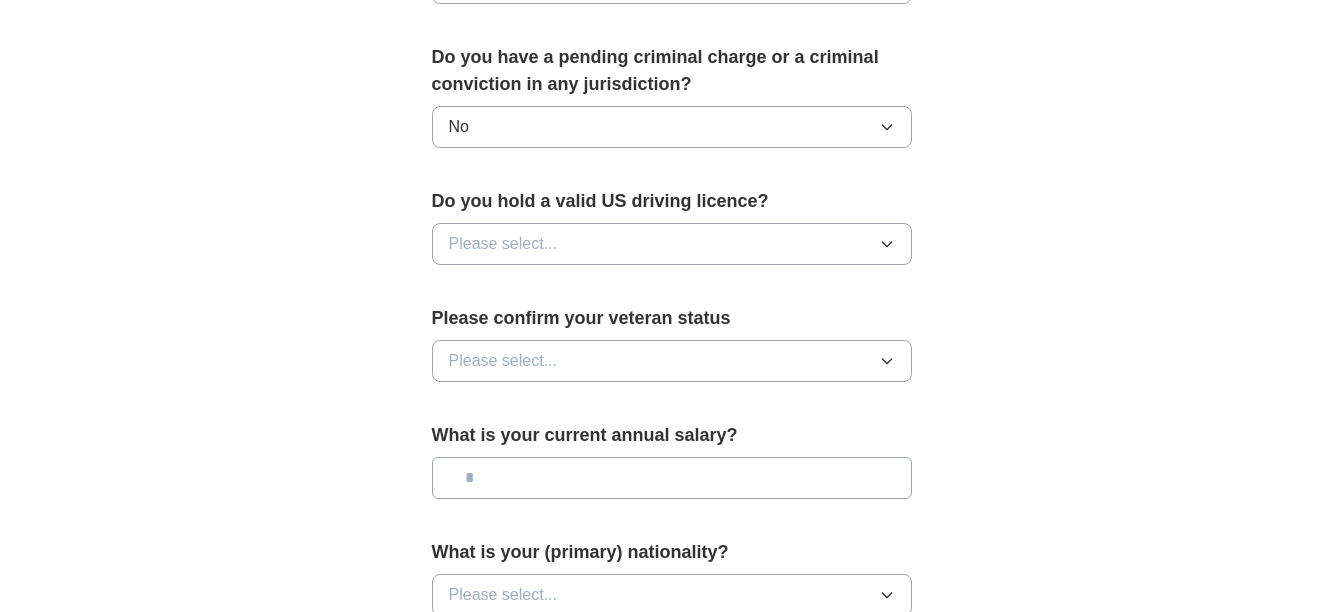 scroll, scrollTop: 1191, scrollLeft: 0, axis: vertical 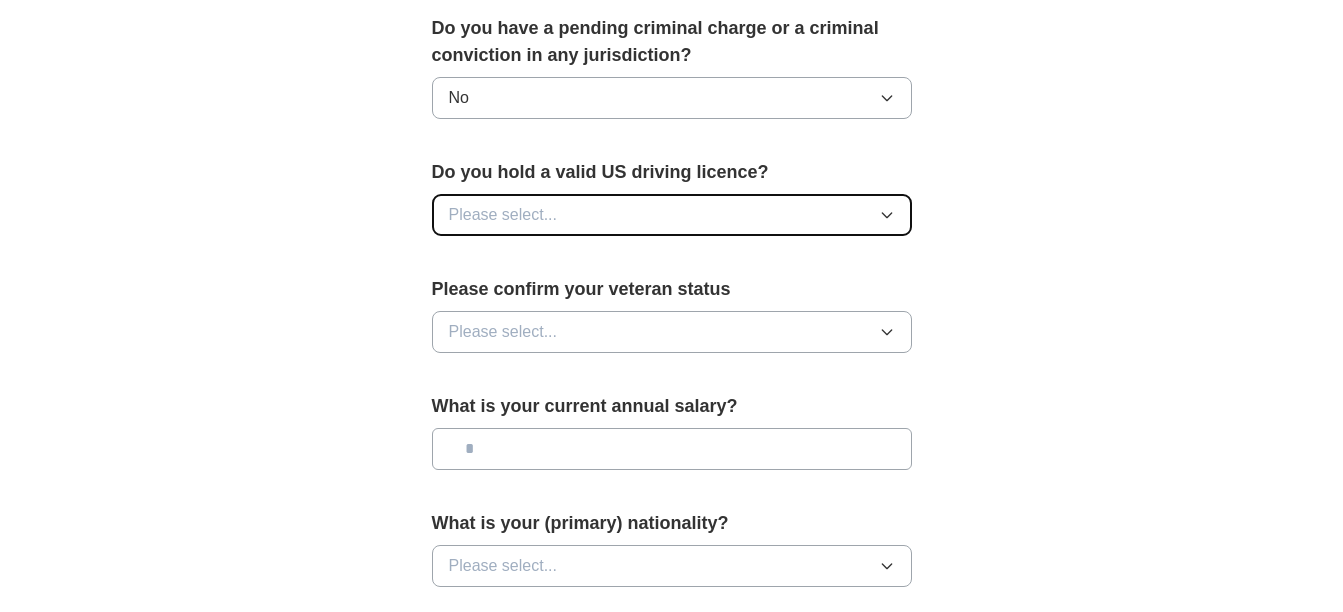 click on "Please select..." at bounding box center [672, 215] 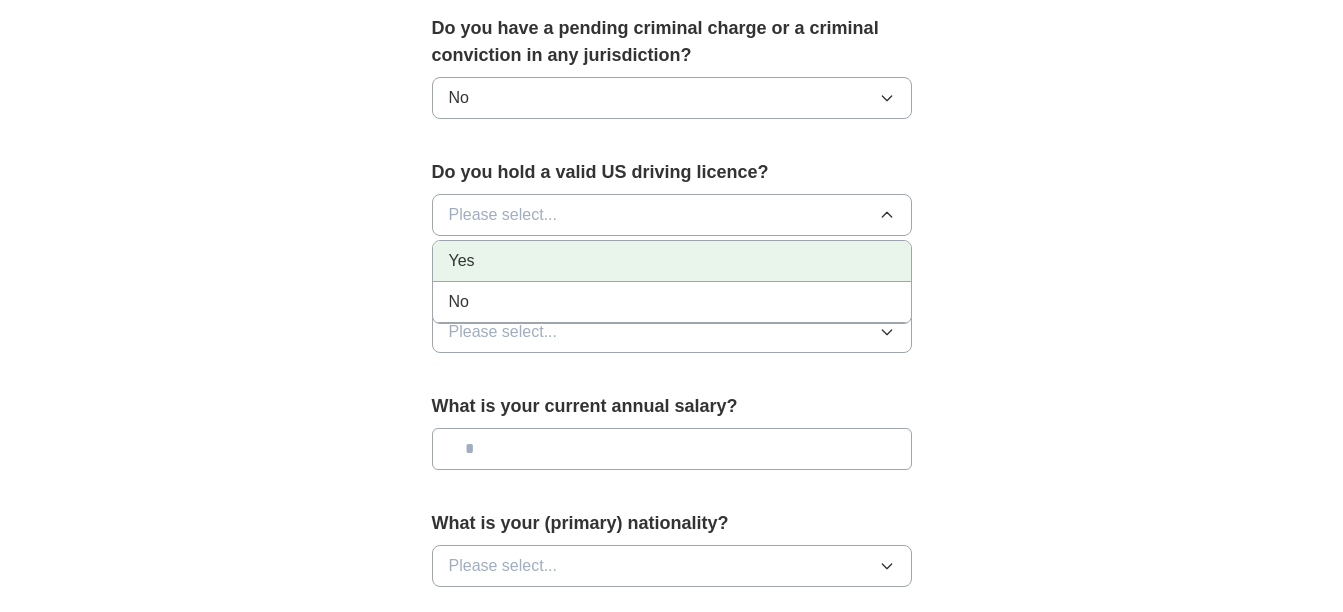 click on "Yes" at bounding box center [672, 261] 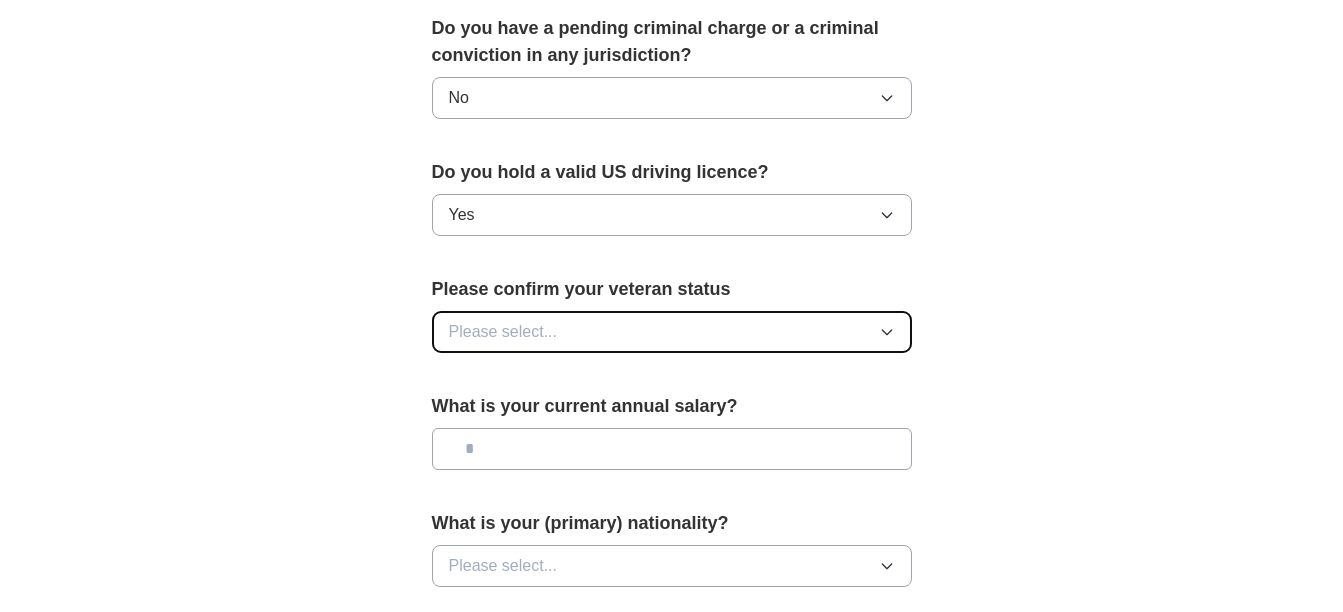 click on "Please select..." at bounding box center (672, 332) 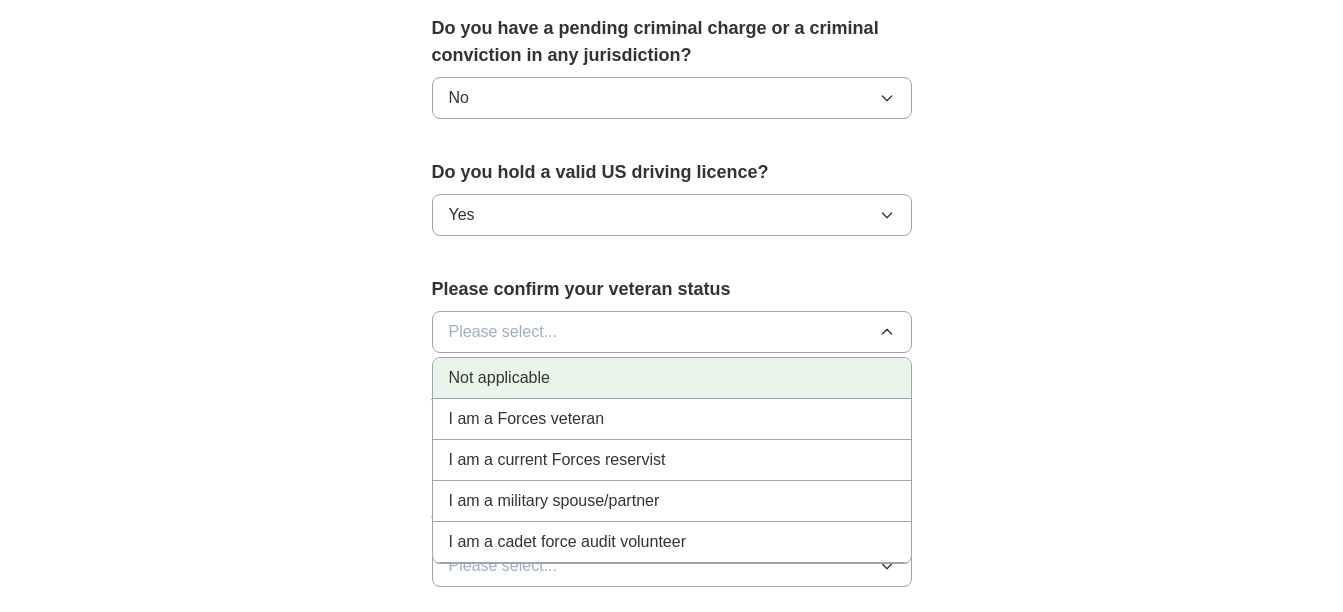 click on "Not applicable" at bounding box center (499, 378) 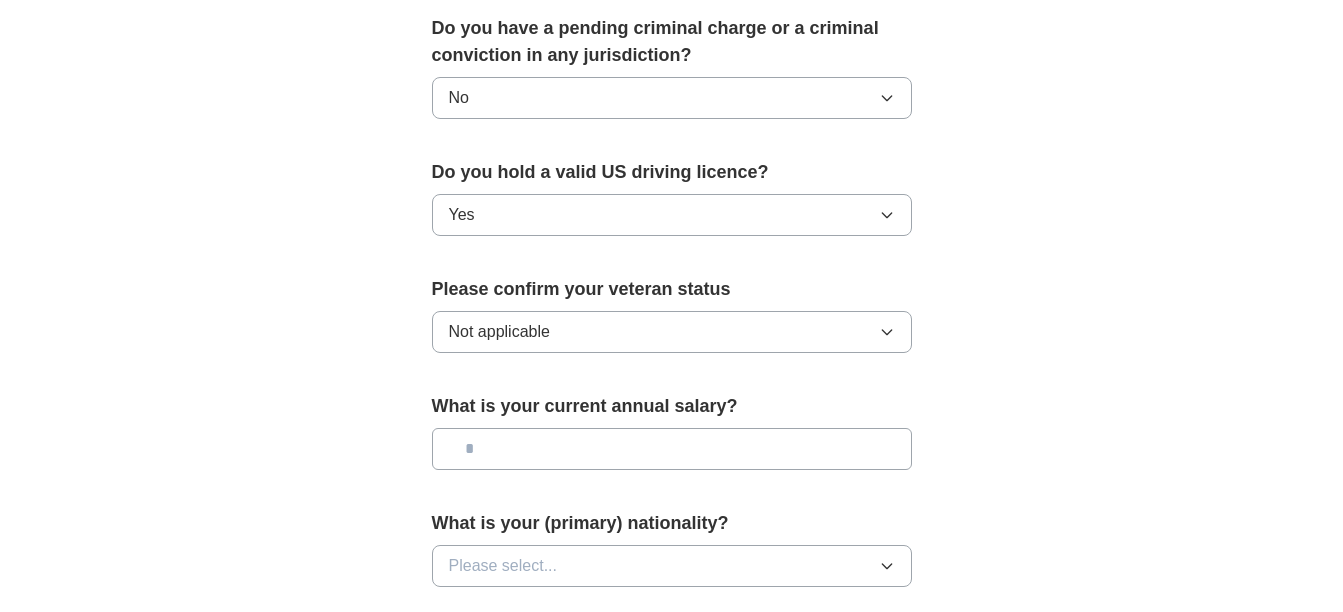 click at bounding box center [672, 449] 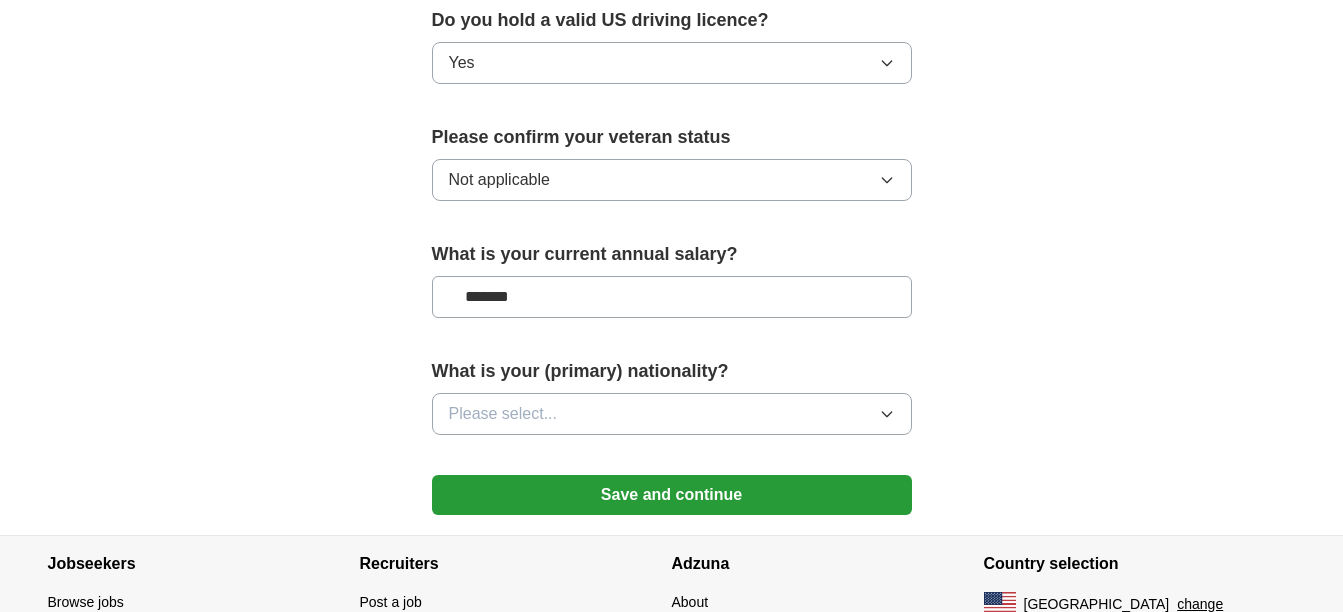 type on "*******" 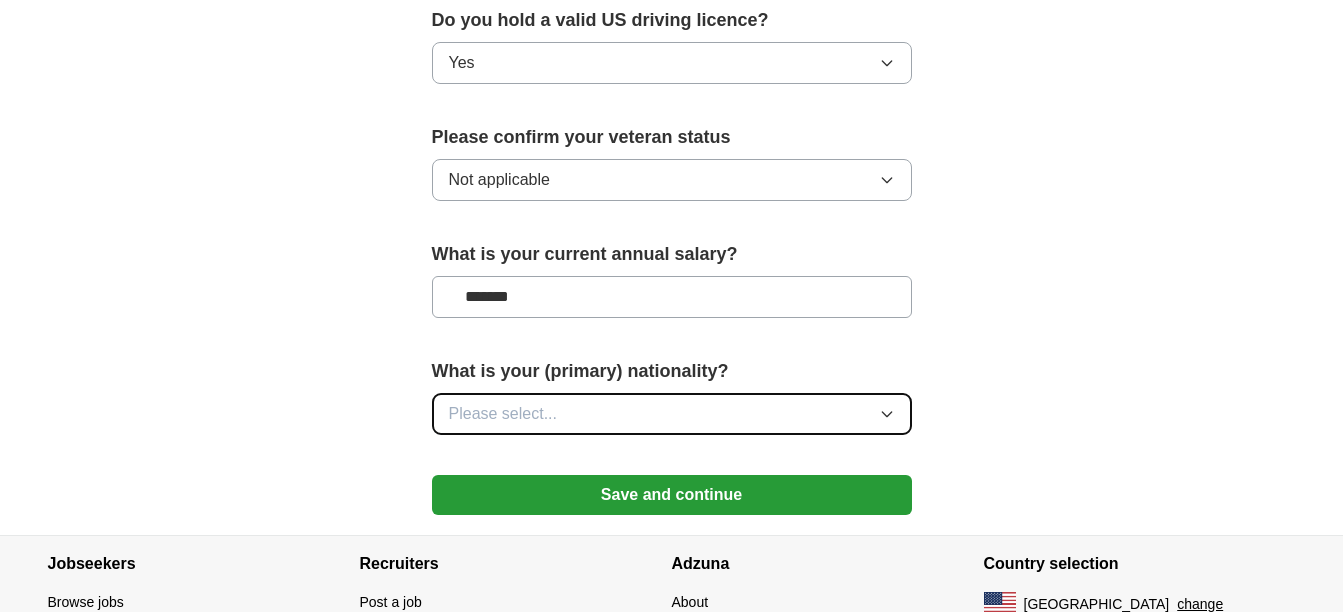 click on "Please select..." at bounding box center (672, 414) 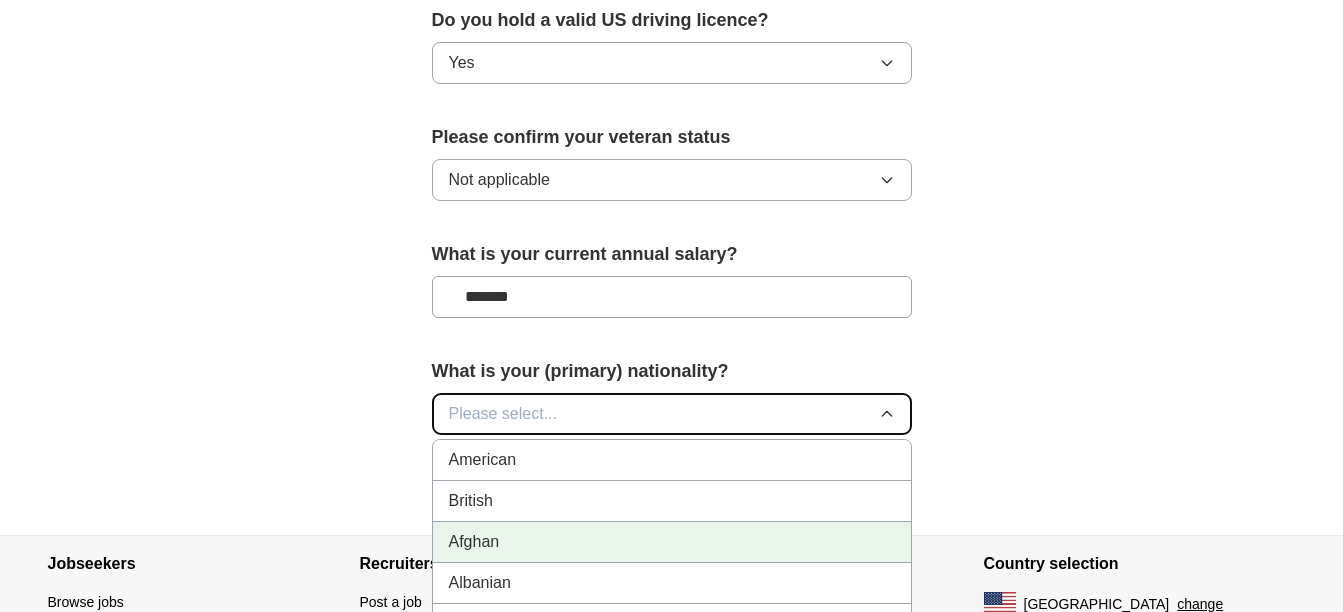 type 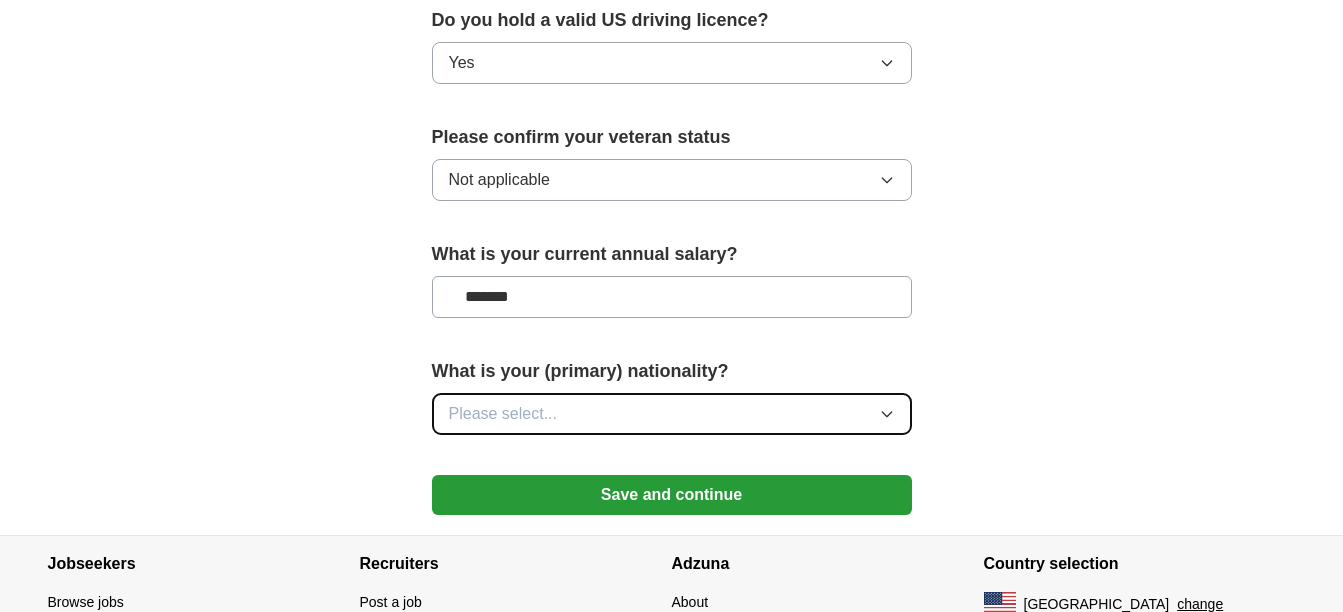 scroll, scrollTop: 1441, scrollLeft: 0, axis: vertical 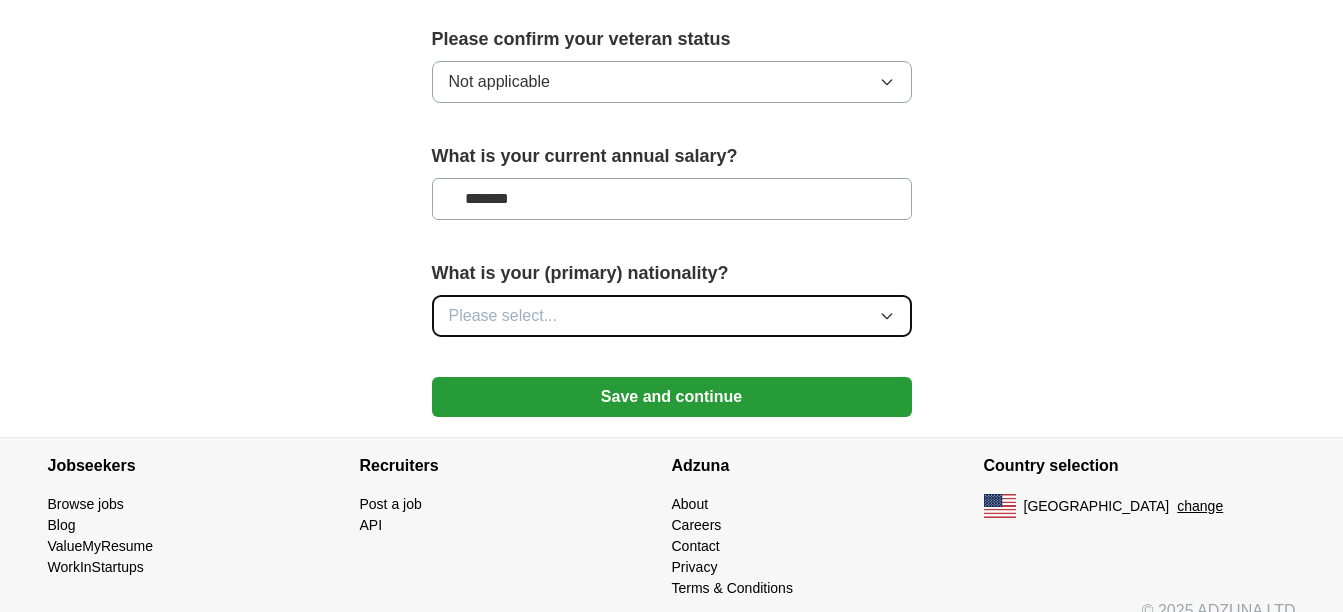 click on "Please select..." at bounding box center (672, 316) 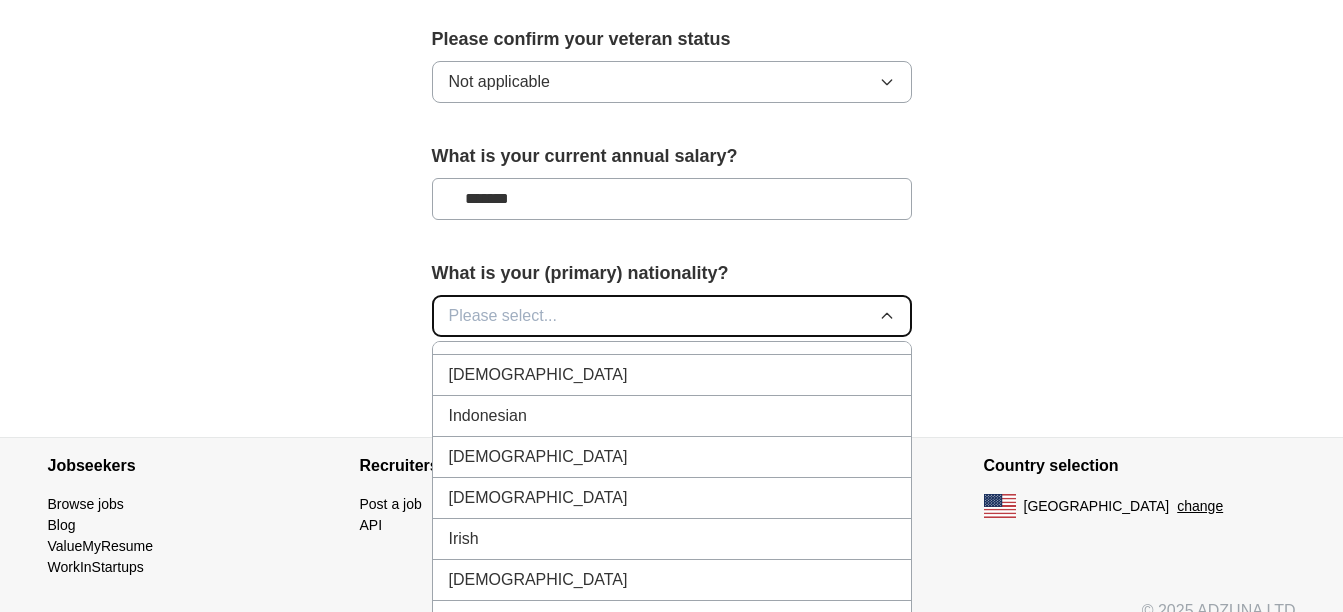 scroll, scrollTop: 3289, scrollLeft: 0, axis: vertical 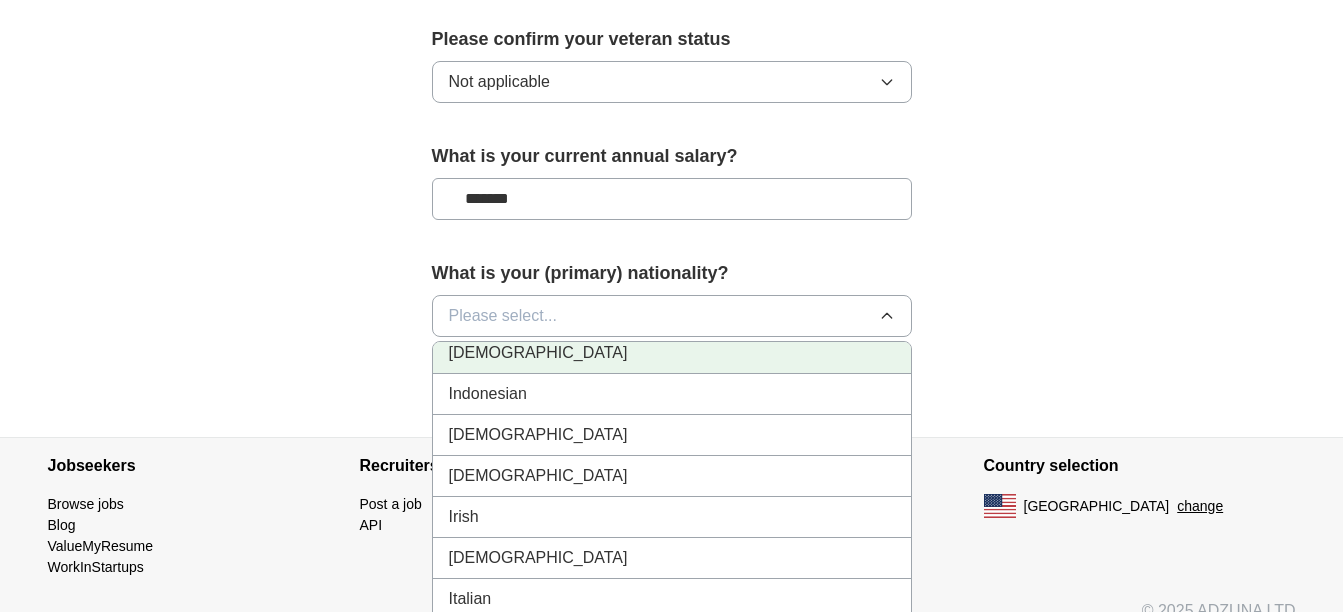 click on "[DEMOGRAPHIC_DATA]" at bounding box center [672, 353] 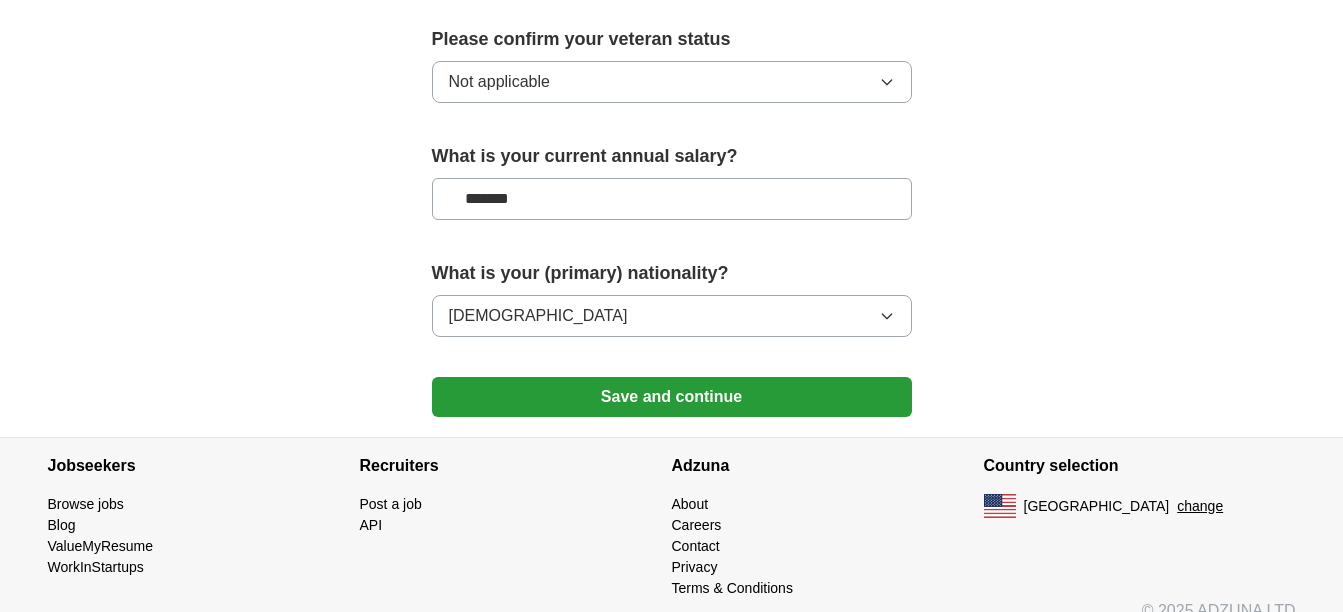 click on "**********" at bounding box center [672, -472] 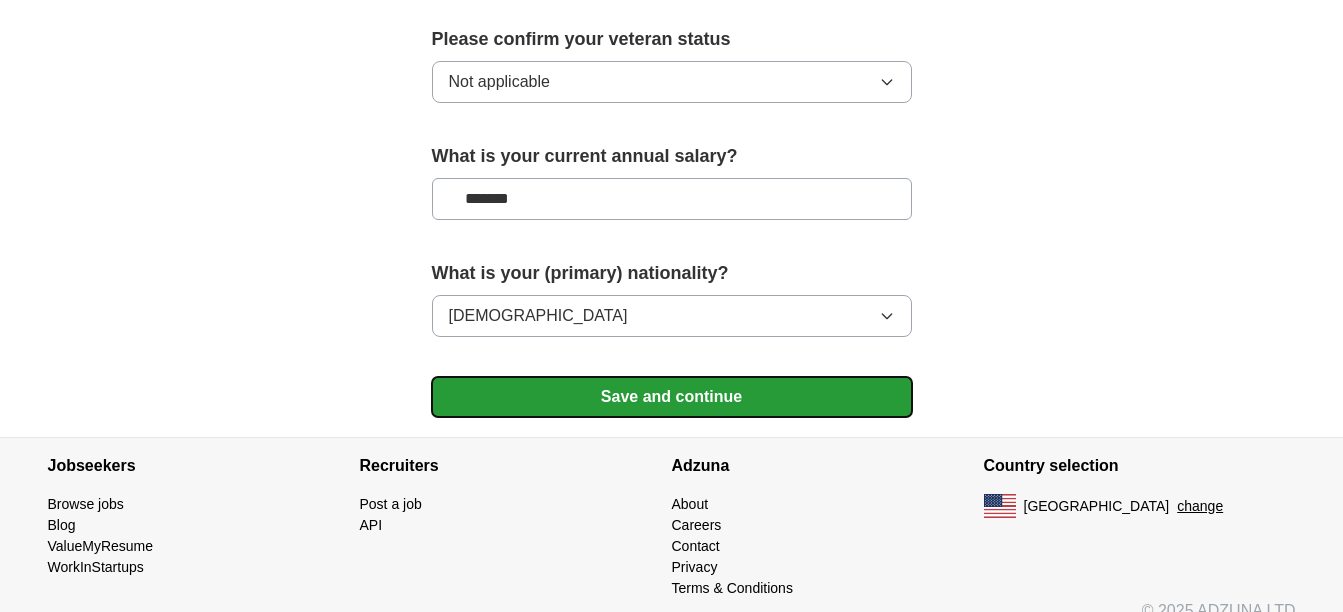 click on "Save and continue" at bounding box center [672, 397] 